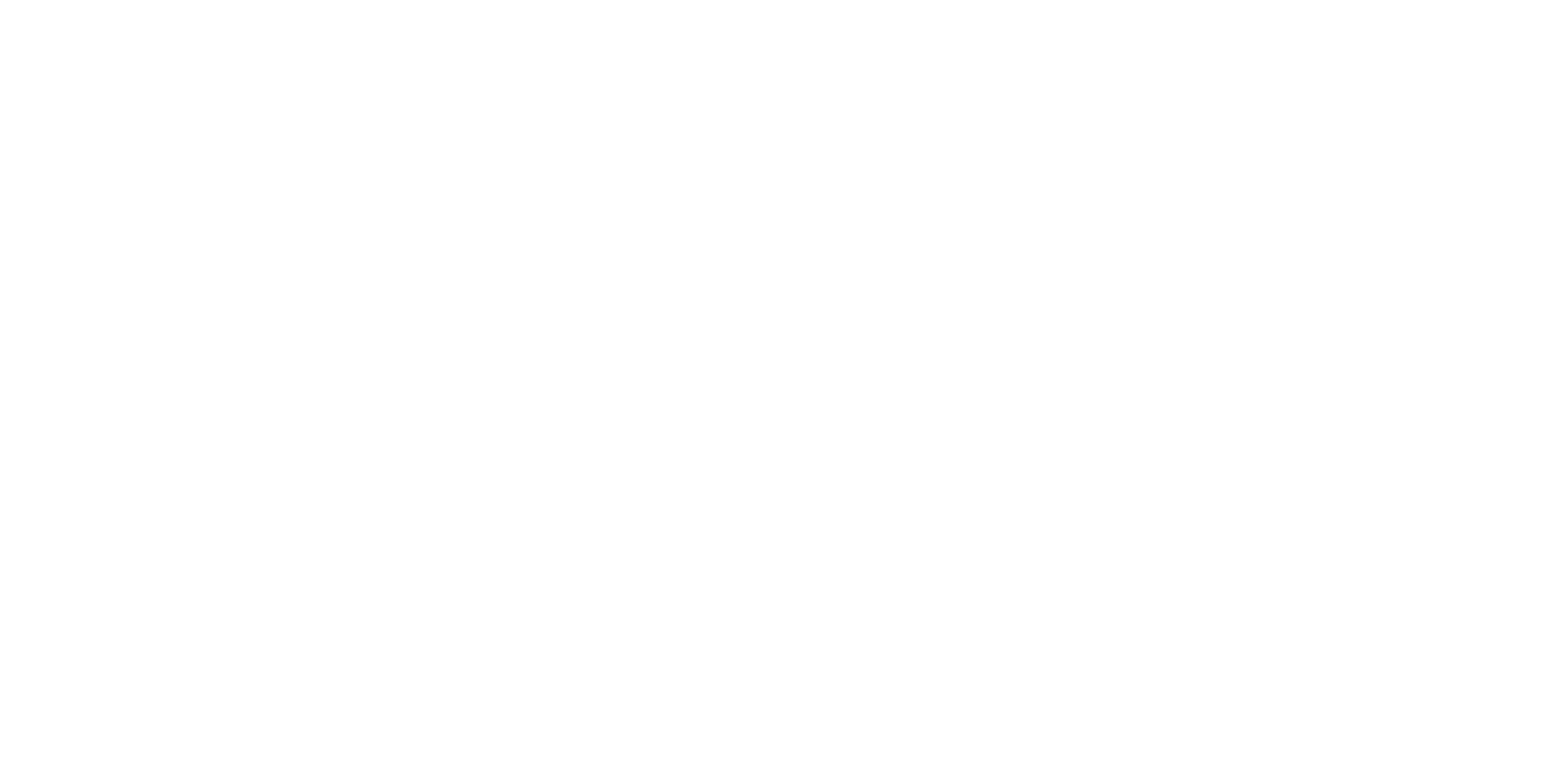 scroll, scrollTop: 0, scrollLeft: 0, axis: both 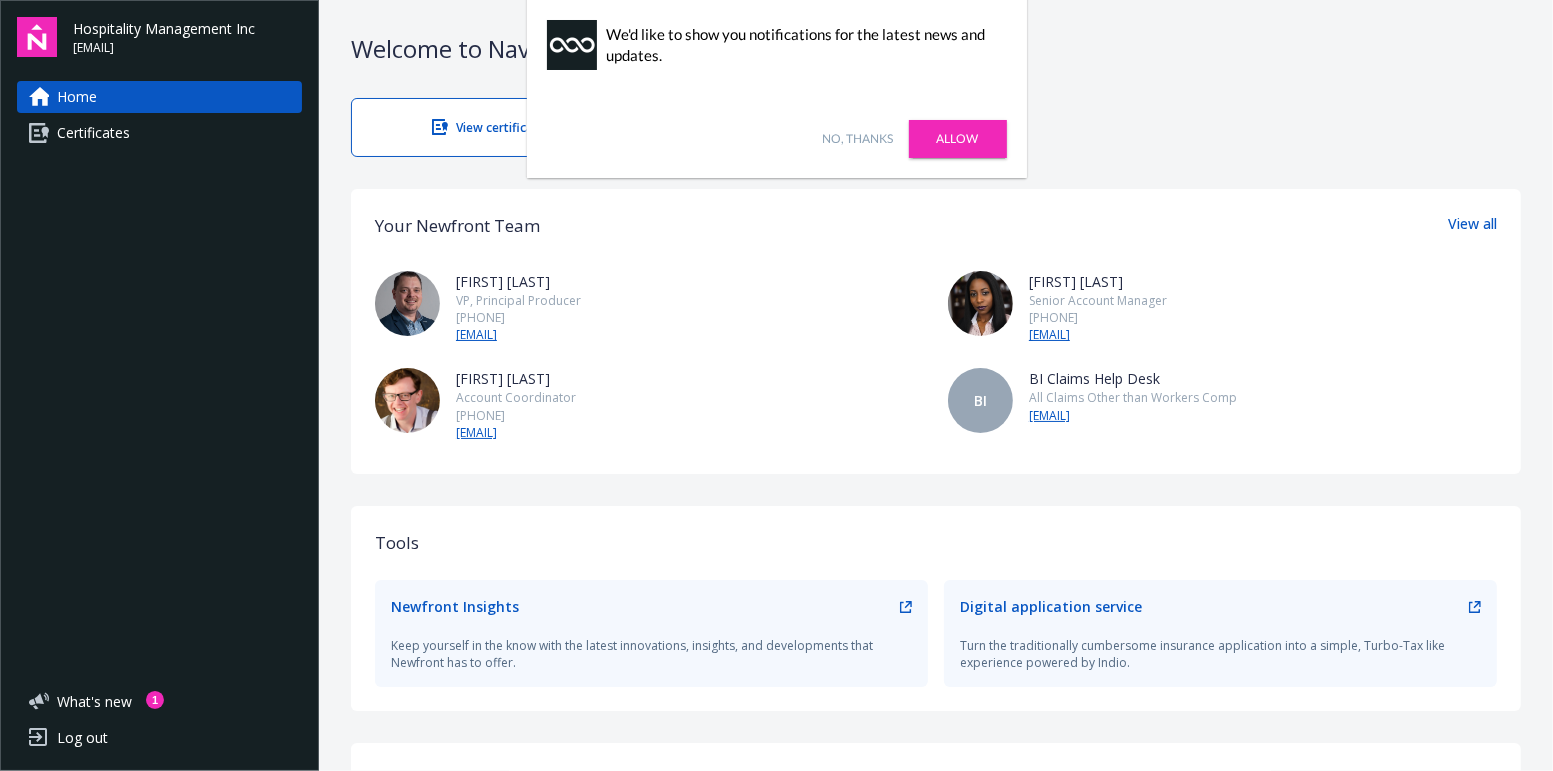 click on "Certificates" at bounding box center (93, 133) 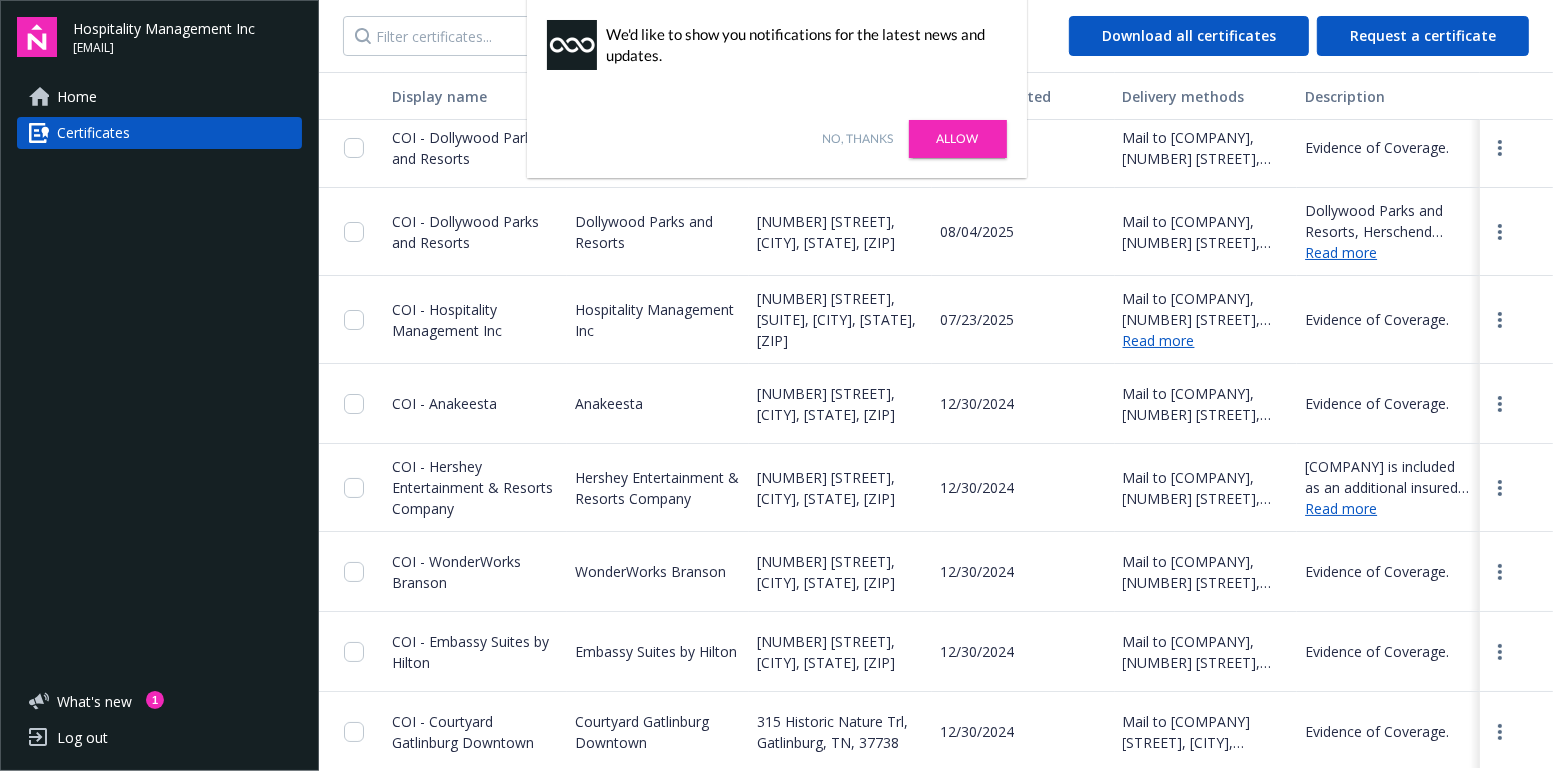 scroll, scrollTop: 0, scrollLeft: 0, axis: both 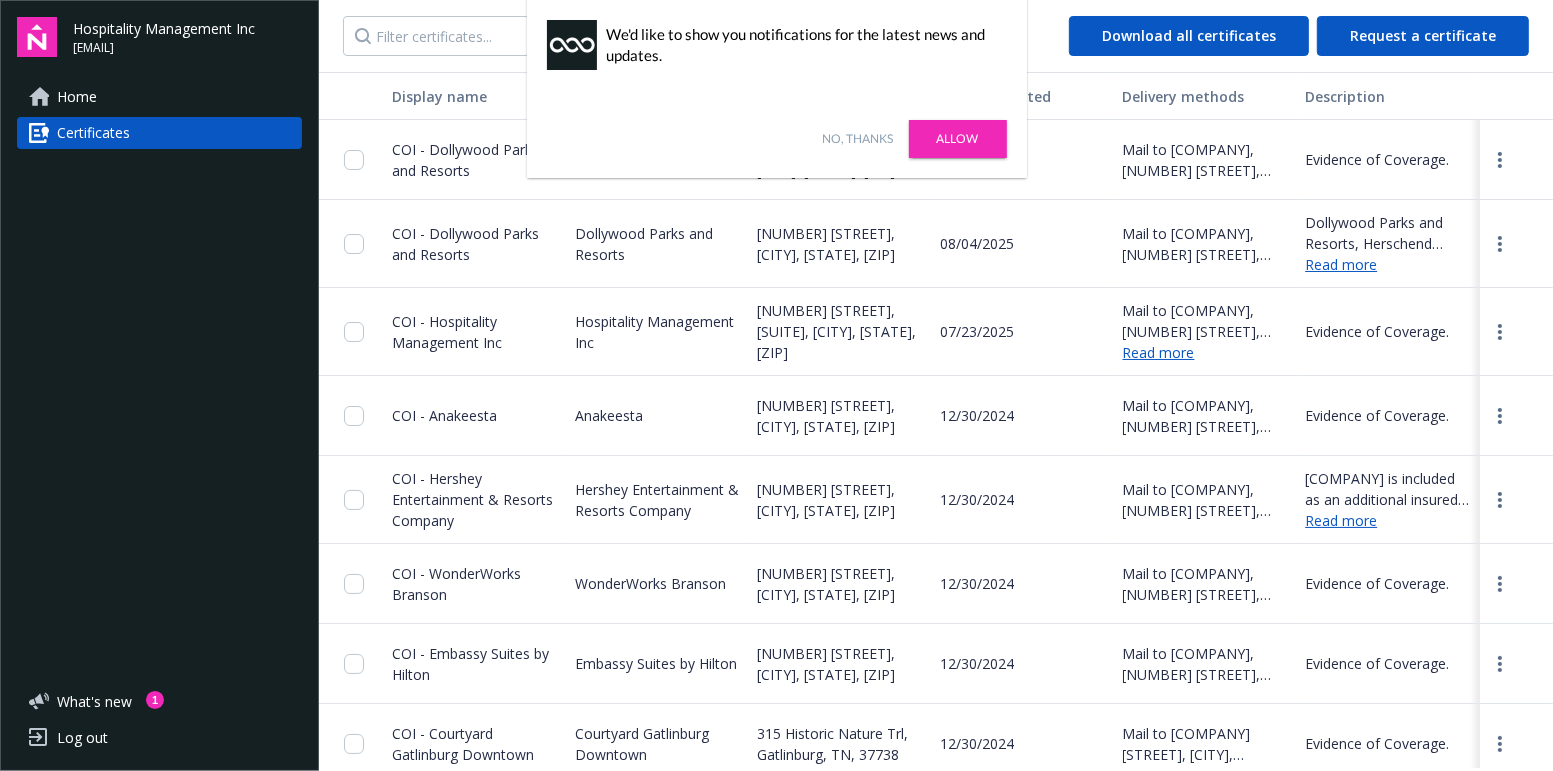 click on "No, thanks" at bounding box center (858, 139) 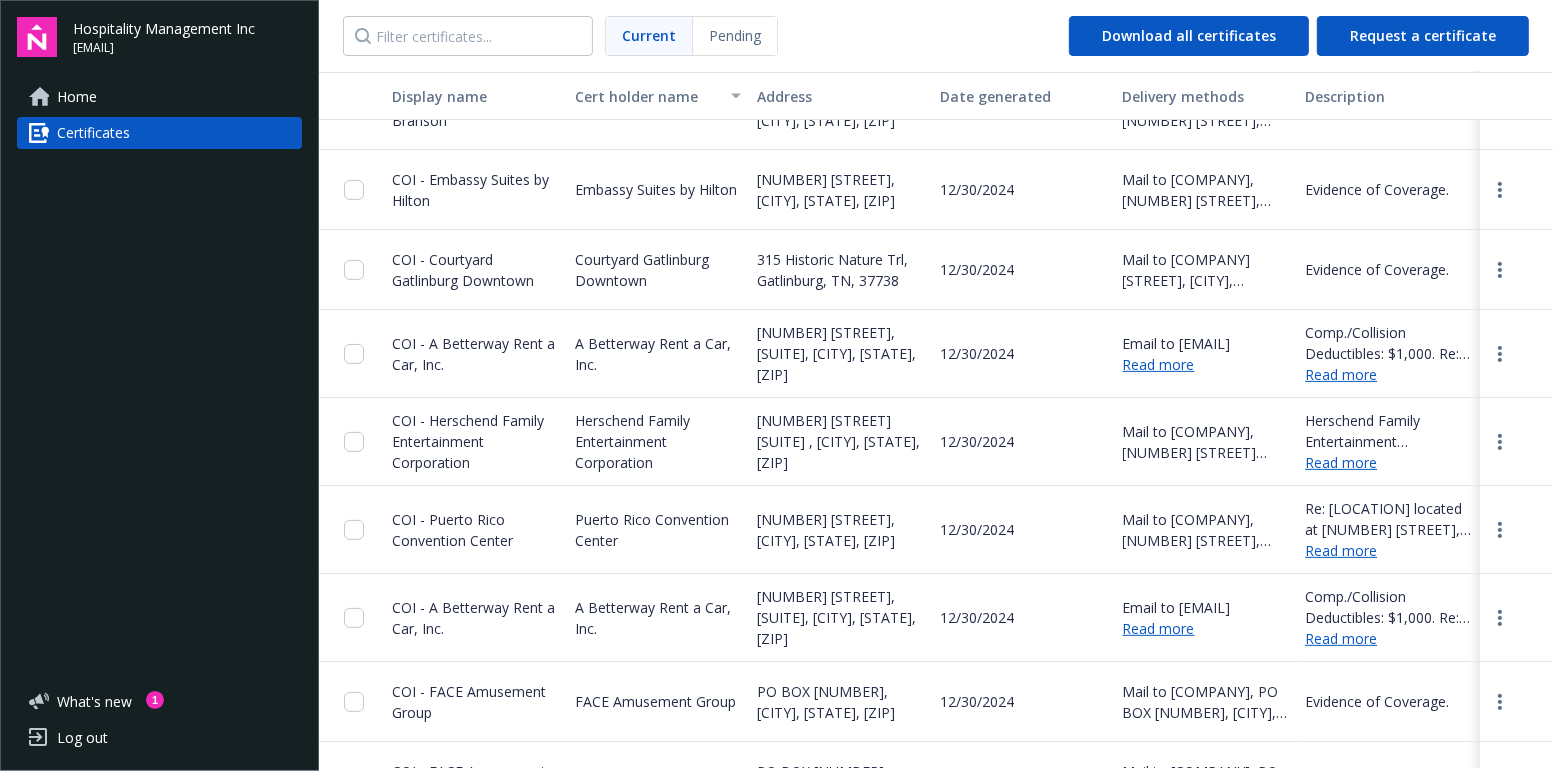 scroll, scrollTop: 66, scrollLeft: 0, axis: vertical 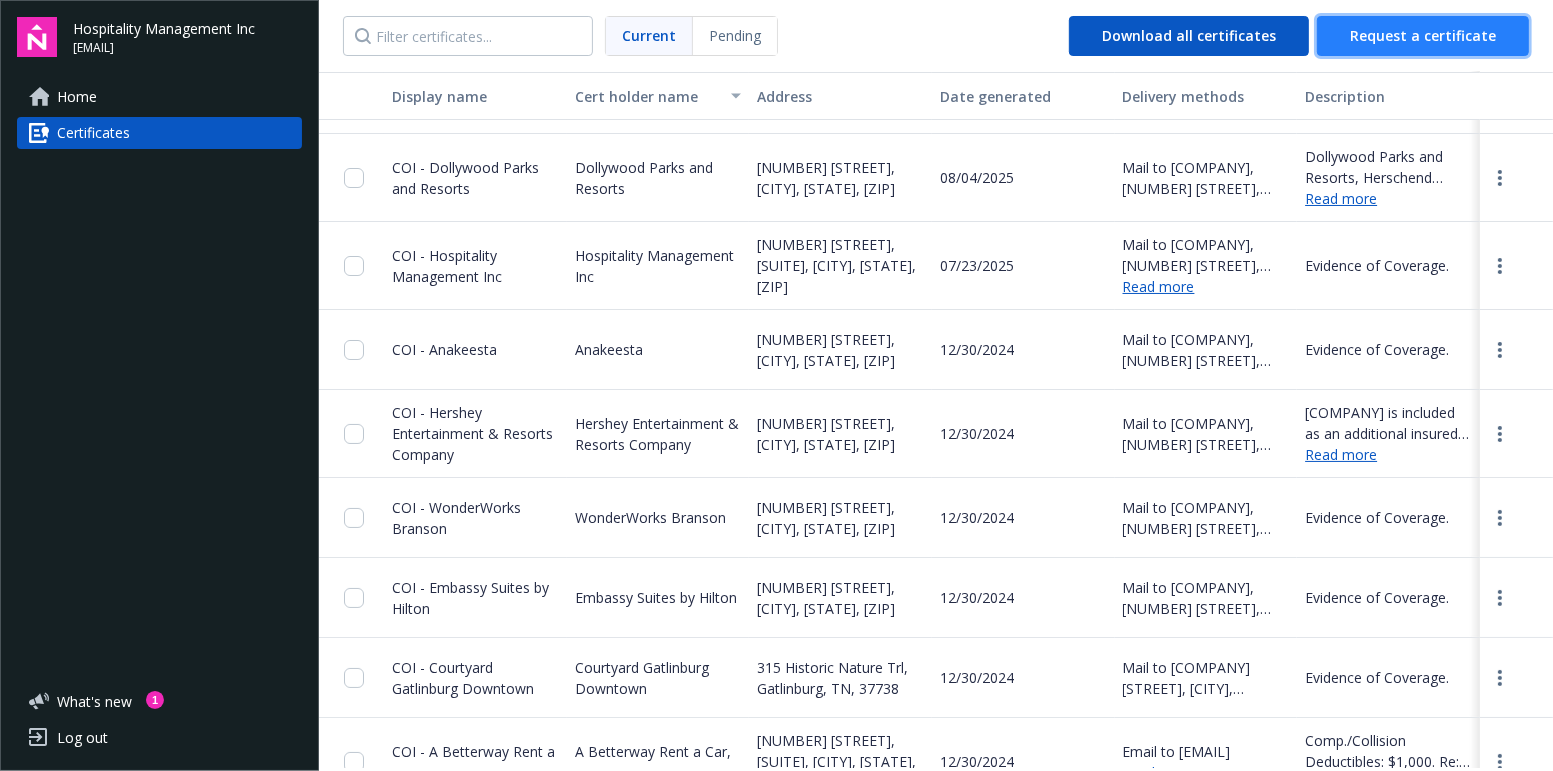 click on "Request a certificate" at bounding box center (1423, 35) 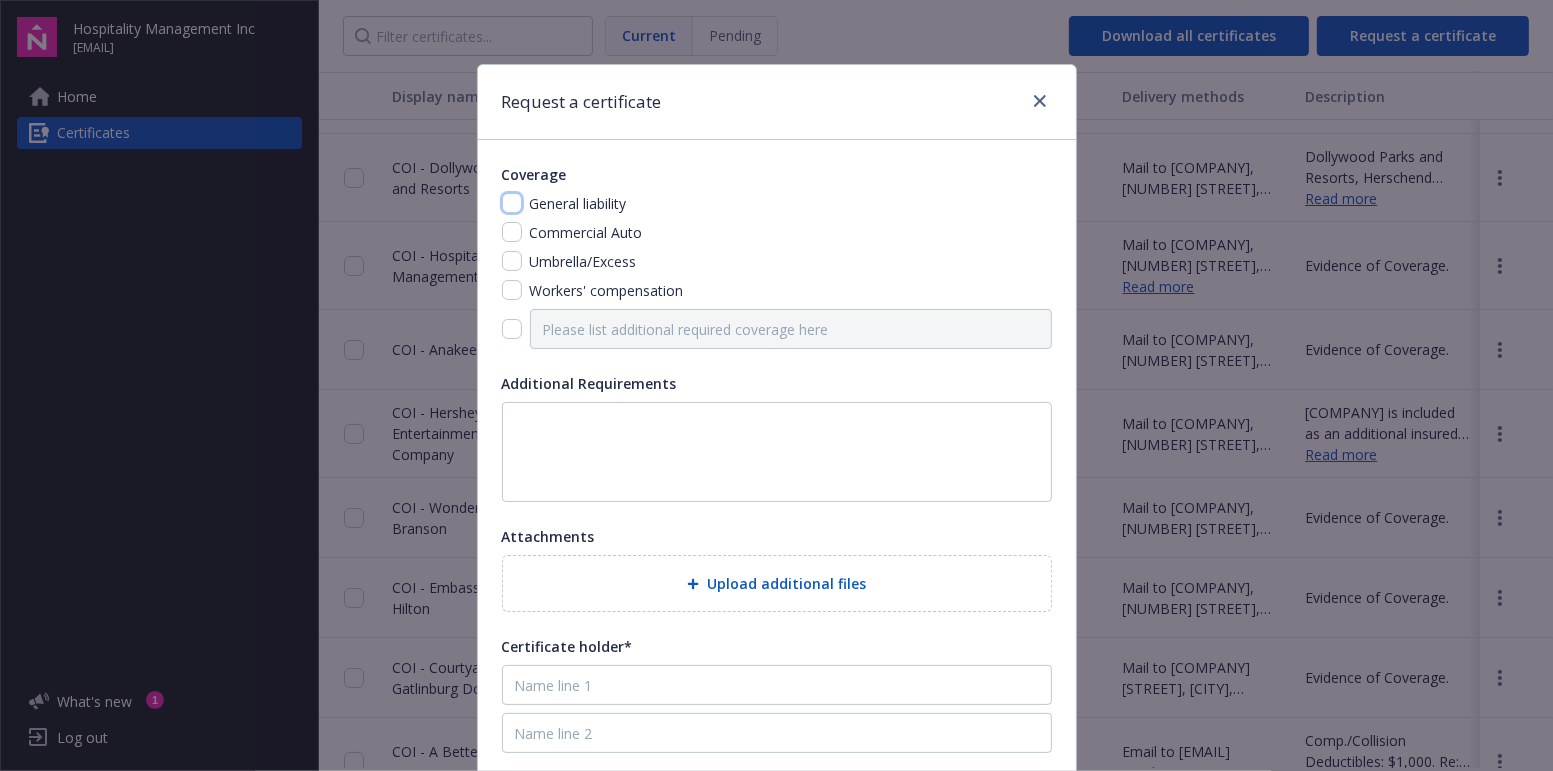 click at bounding box center (512, 203) 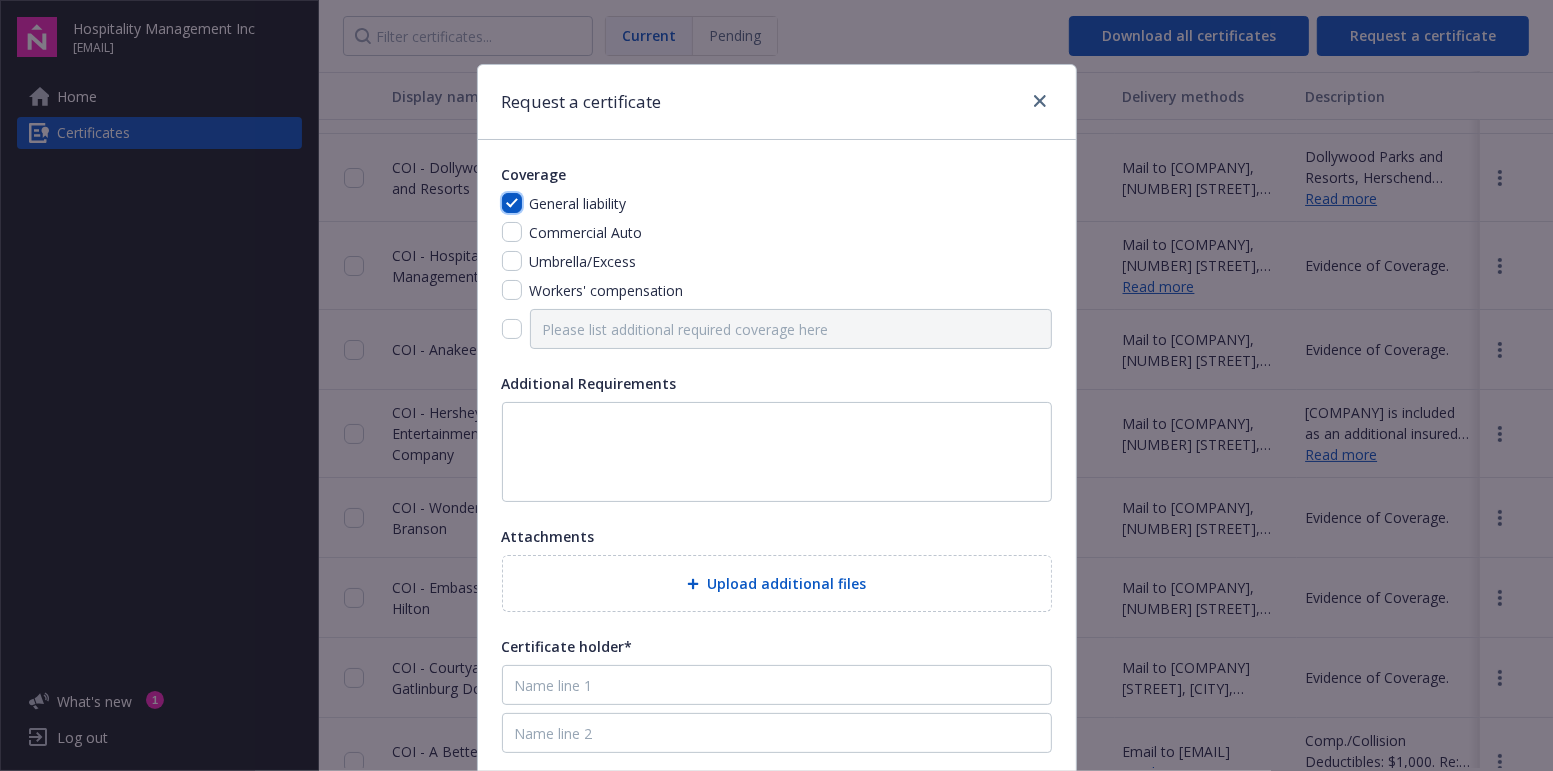 checkbox on "true" 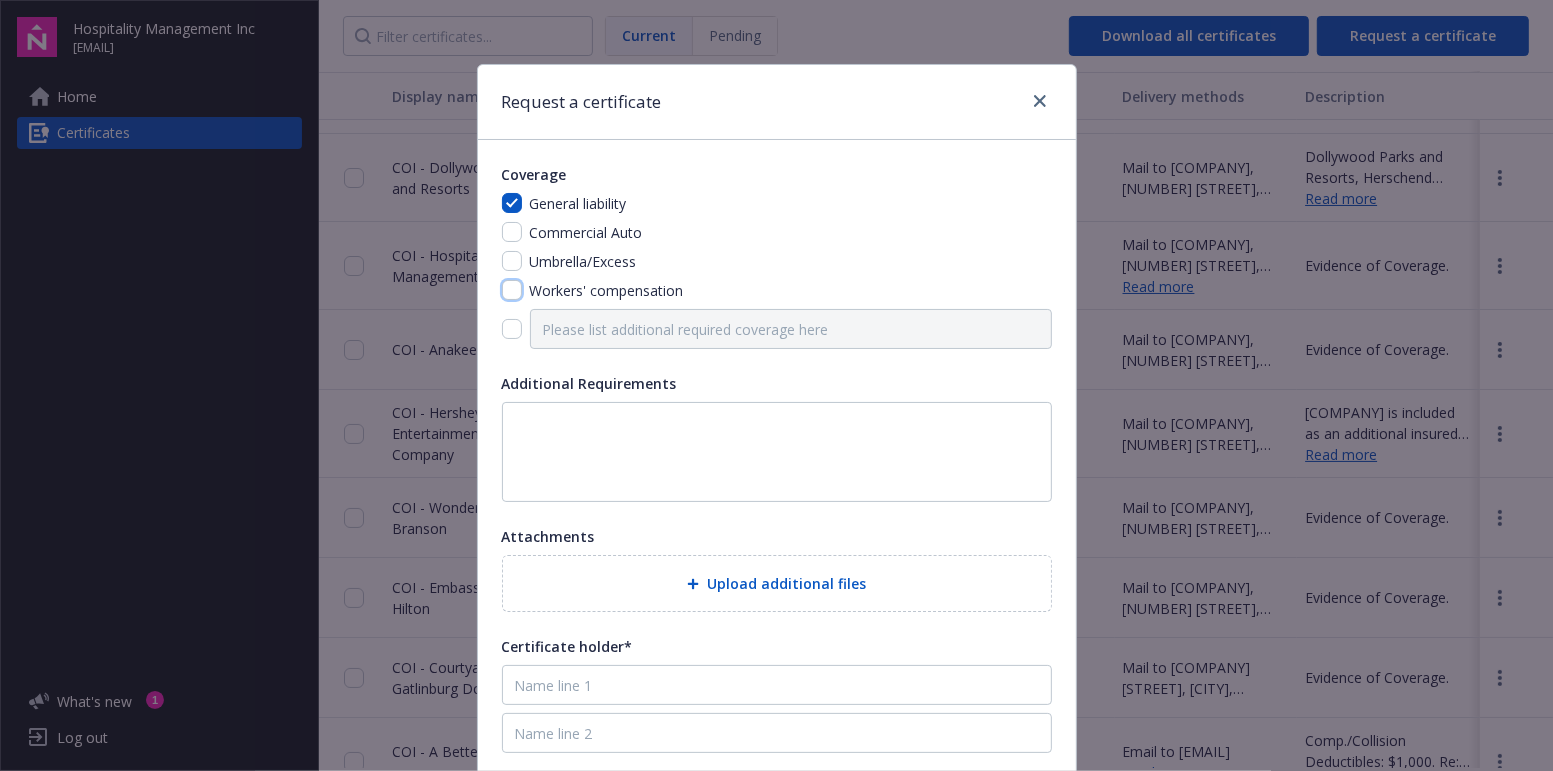click at bounding box center [512, 290] 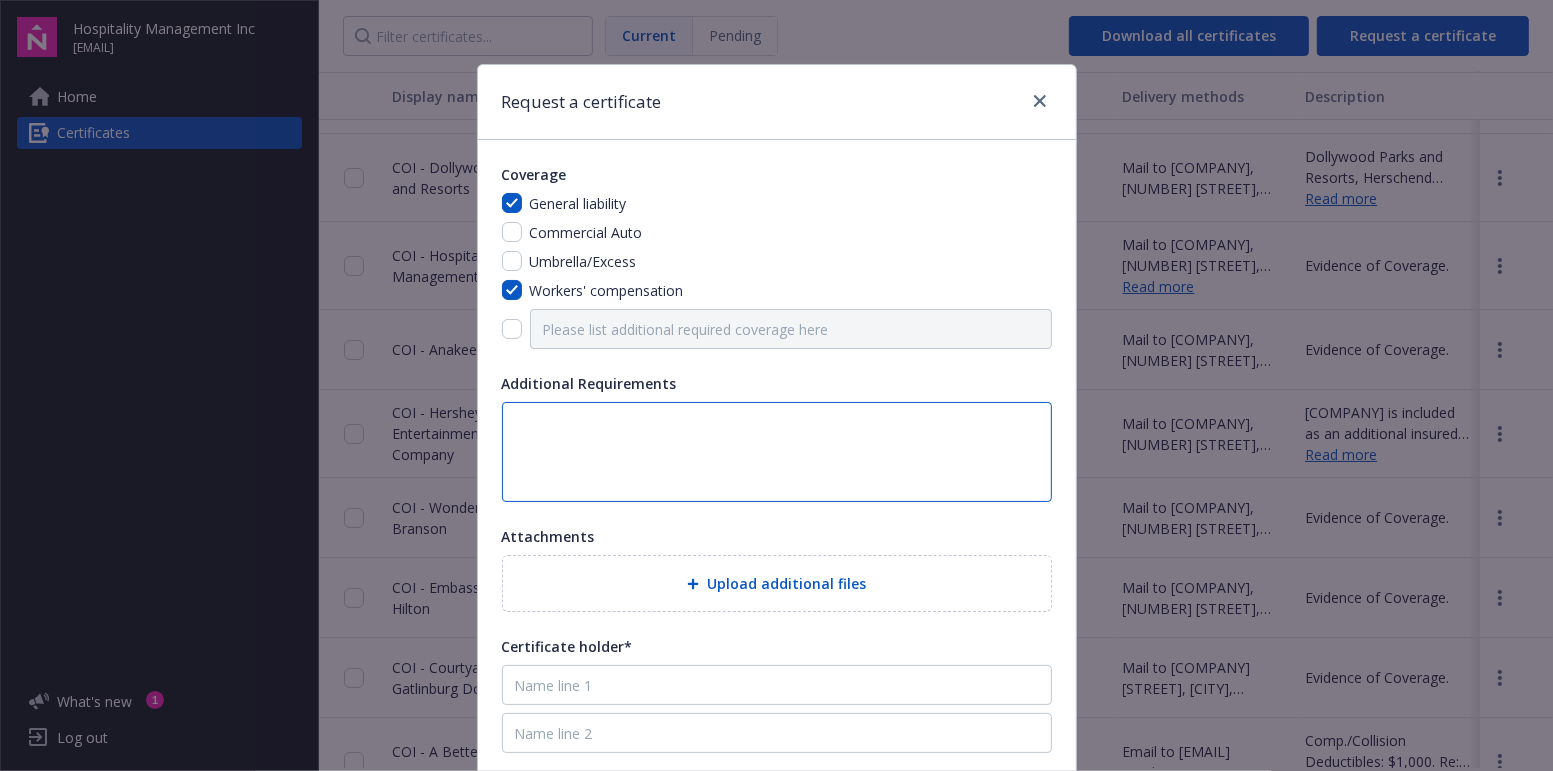 click at bounding box center (777, 452) 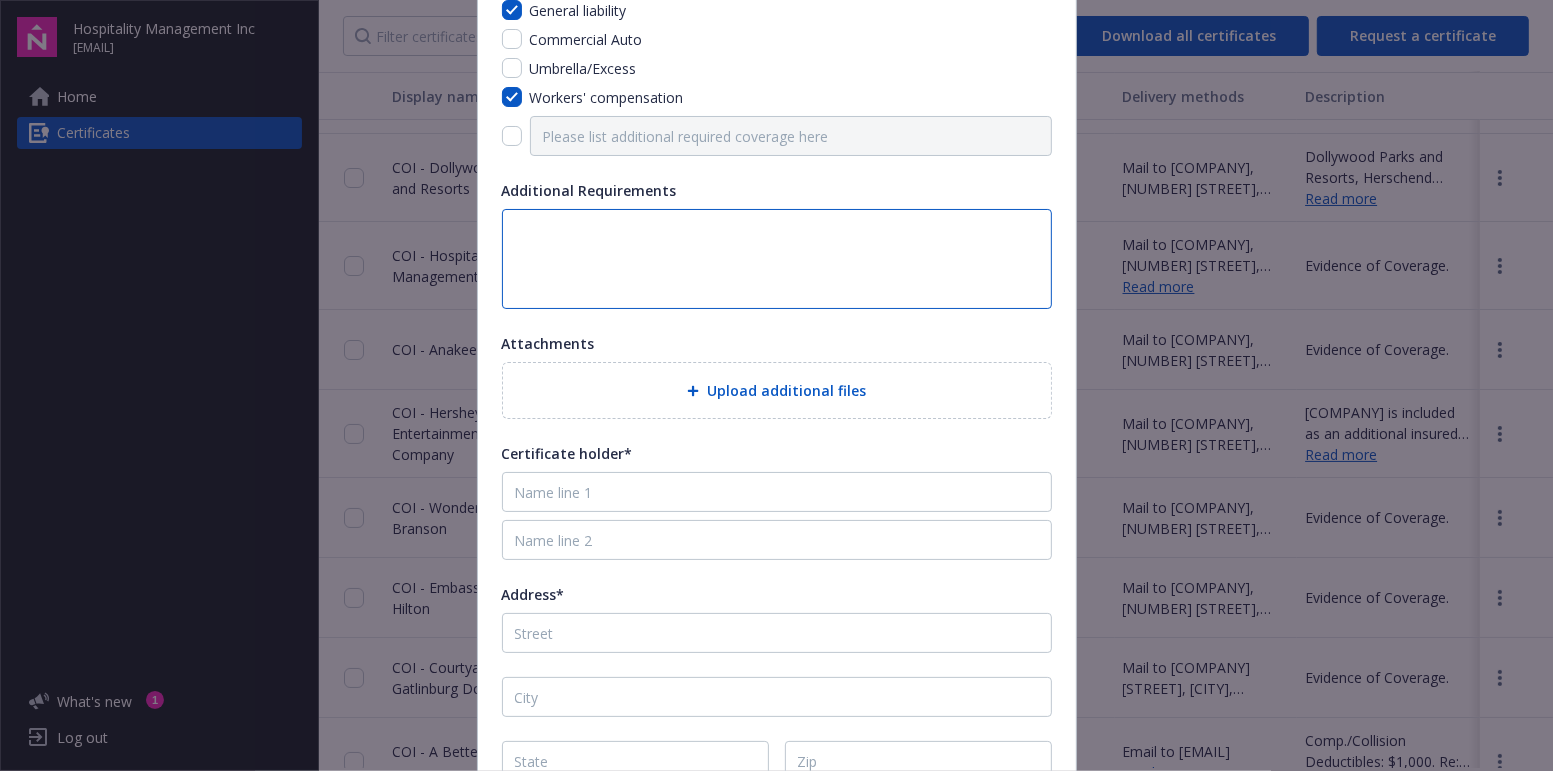 scroll, scrollTop: 200, scrollLeft: 0, axis: vertical 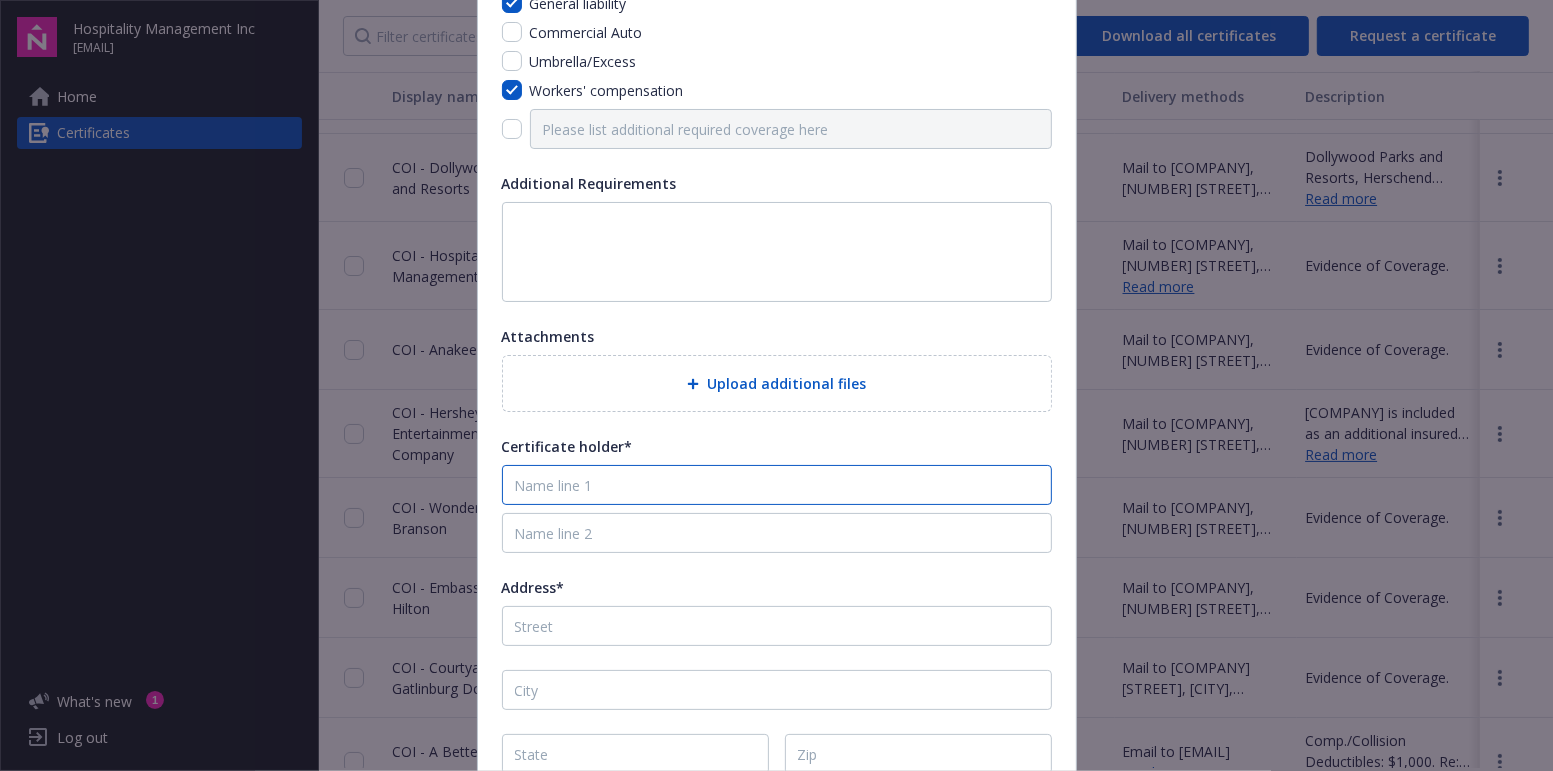 click at bounding box center [777, 485] 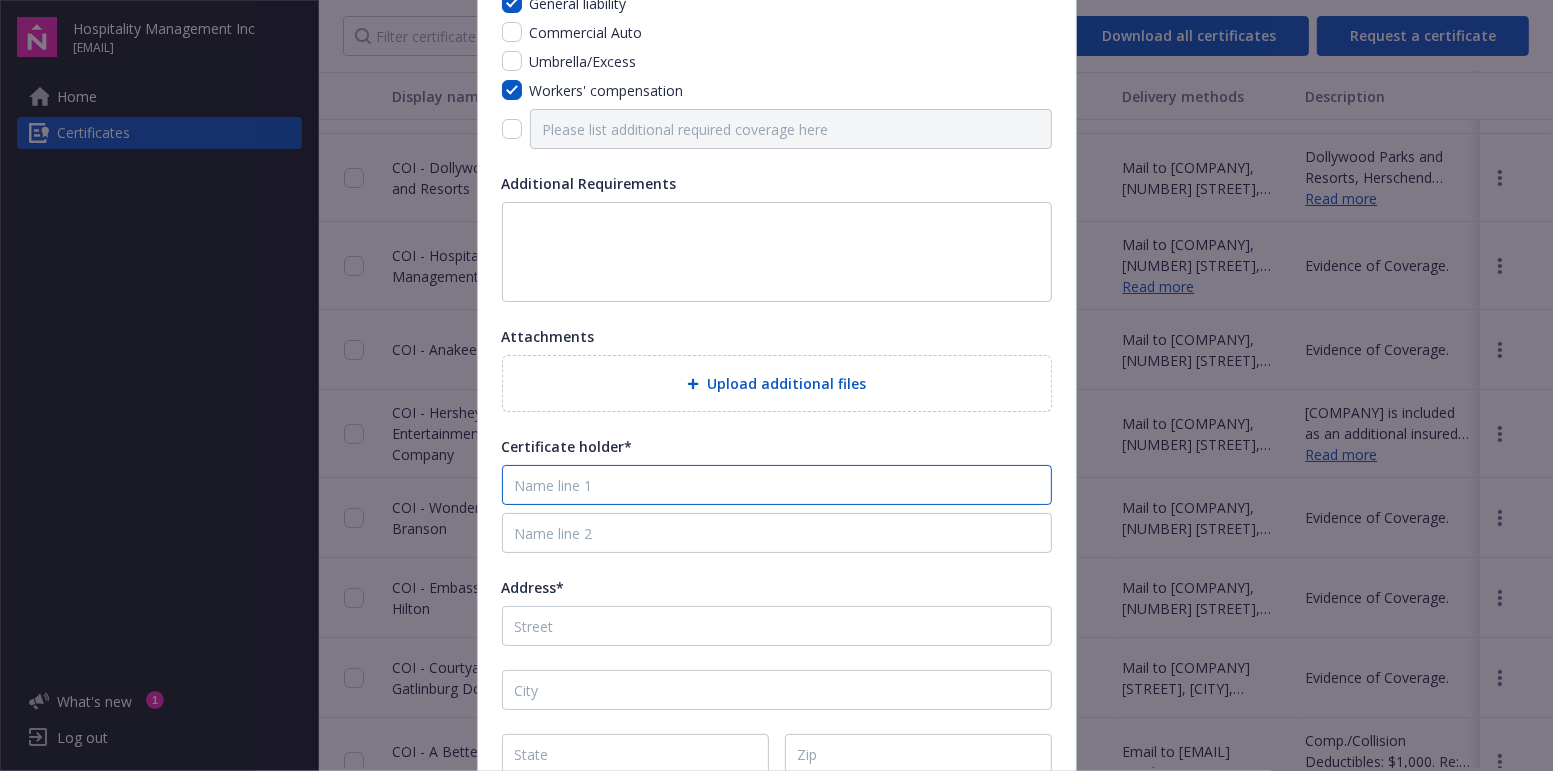 paste on "Oaktenn, Inc. Hotel Management" 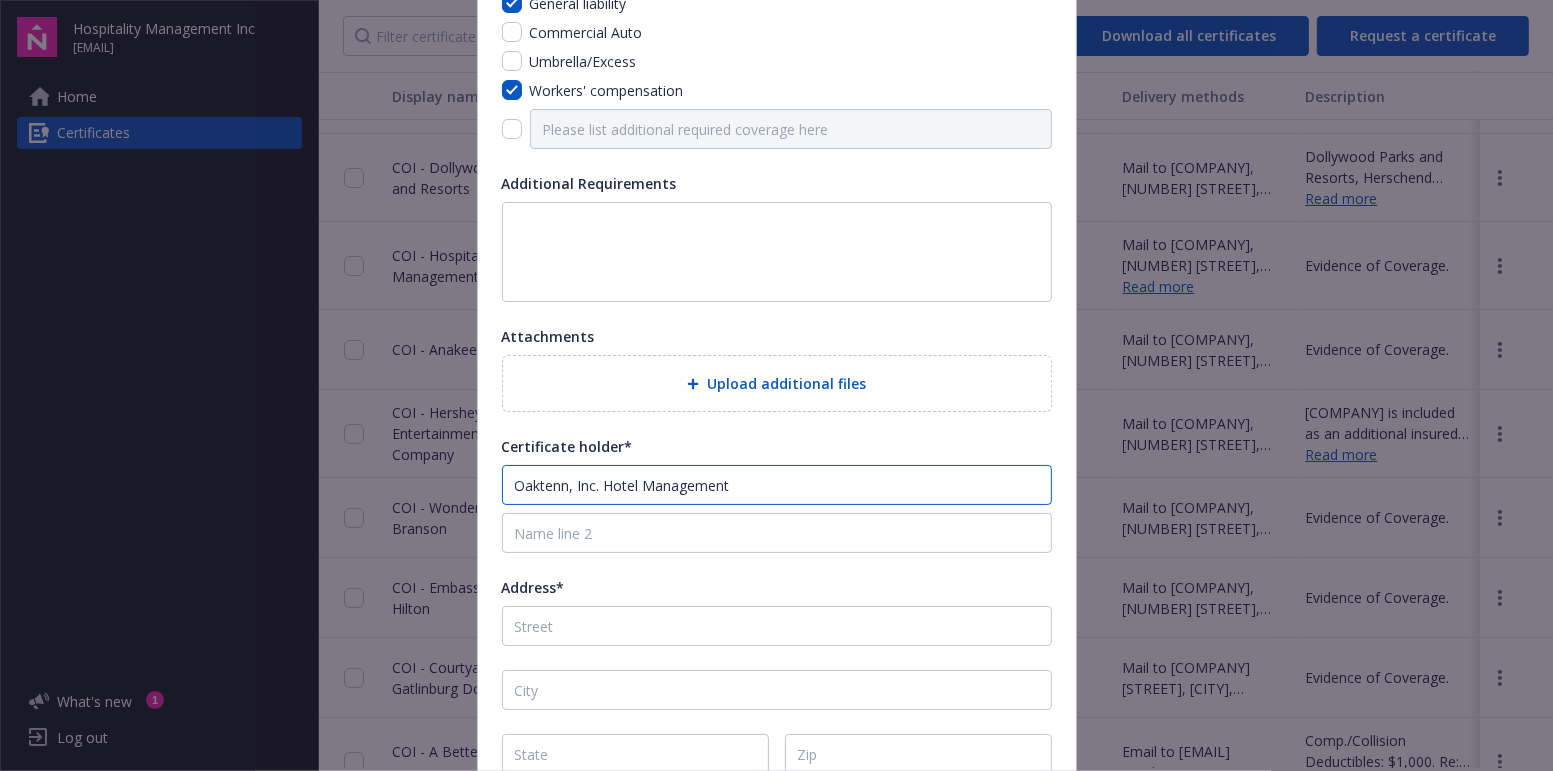 type on "Oaktenn, Inc. Hotel Management" 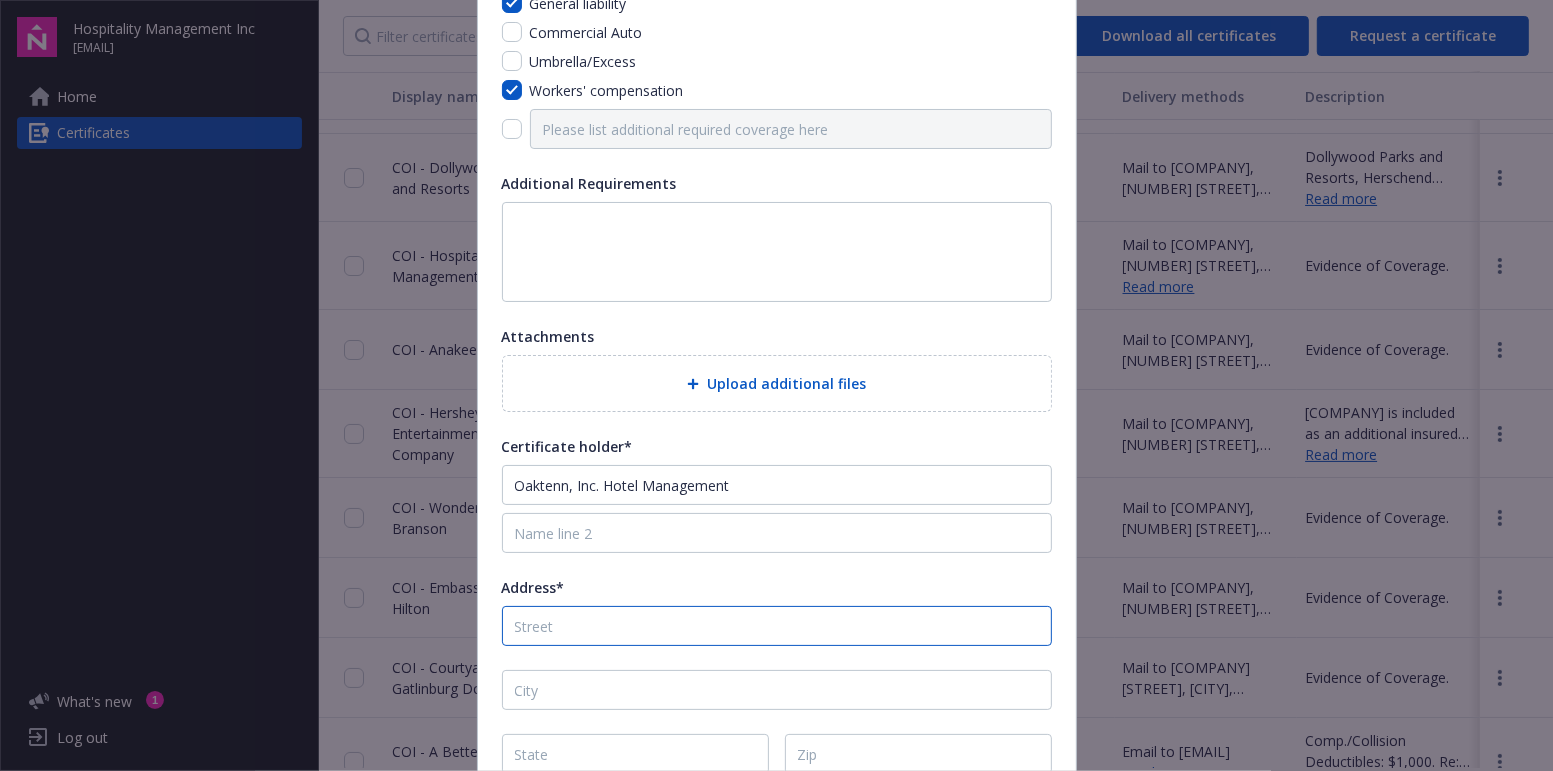 click on "Address*" at bounding box center [777, 626] 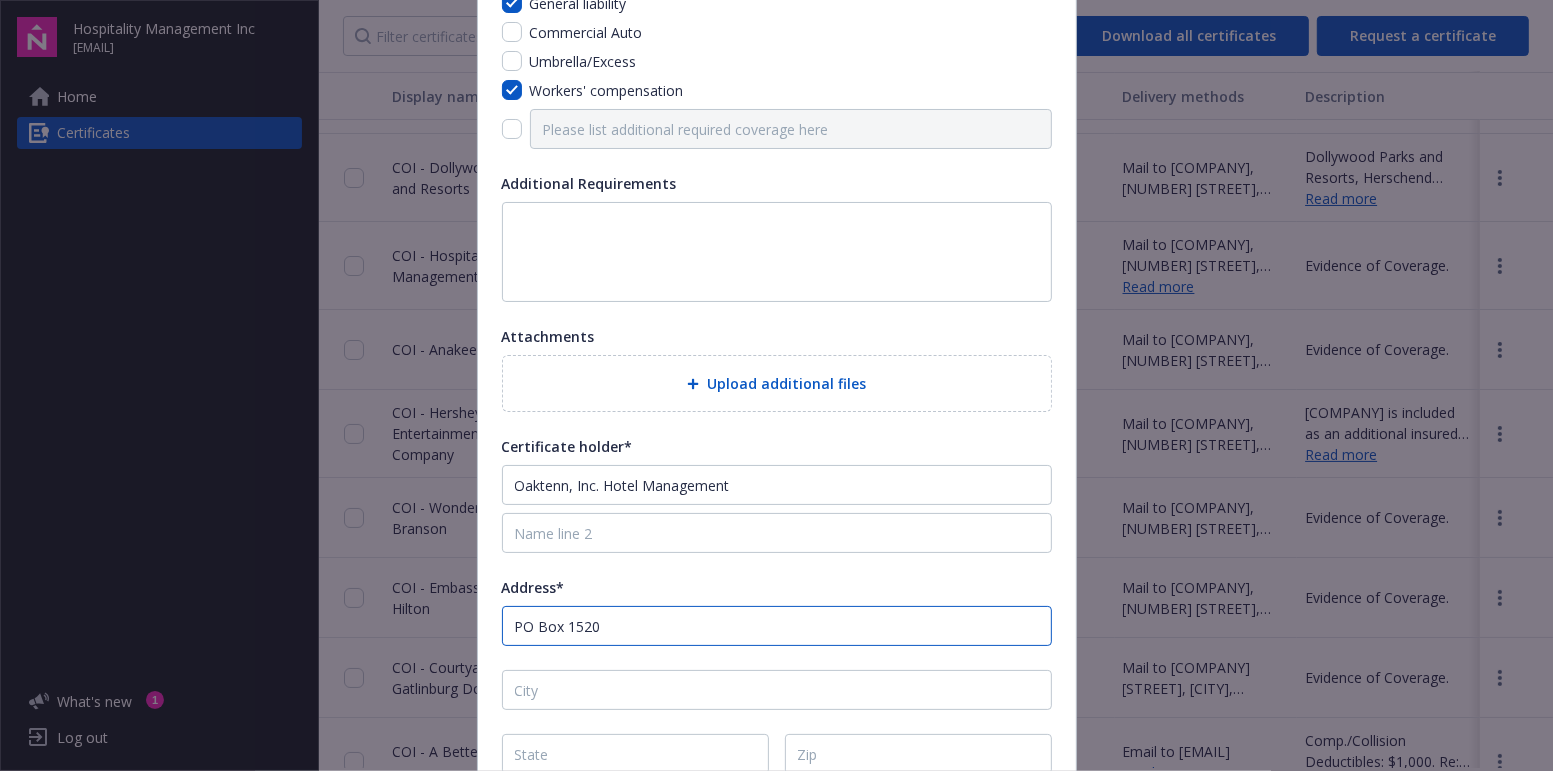 type on "PO Box 1520" 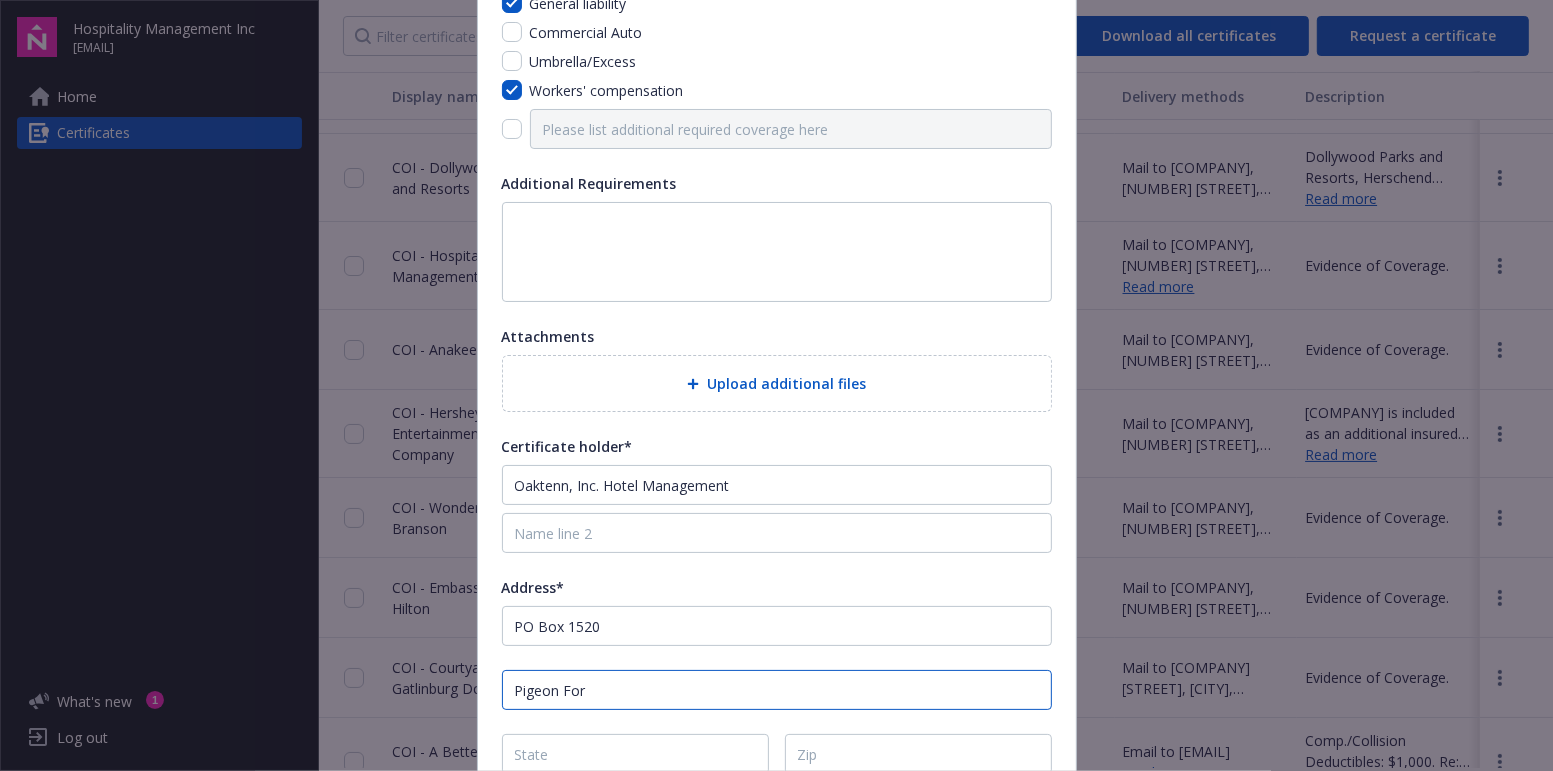 type on "Pigeon Forge" 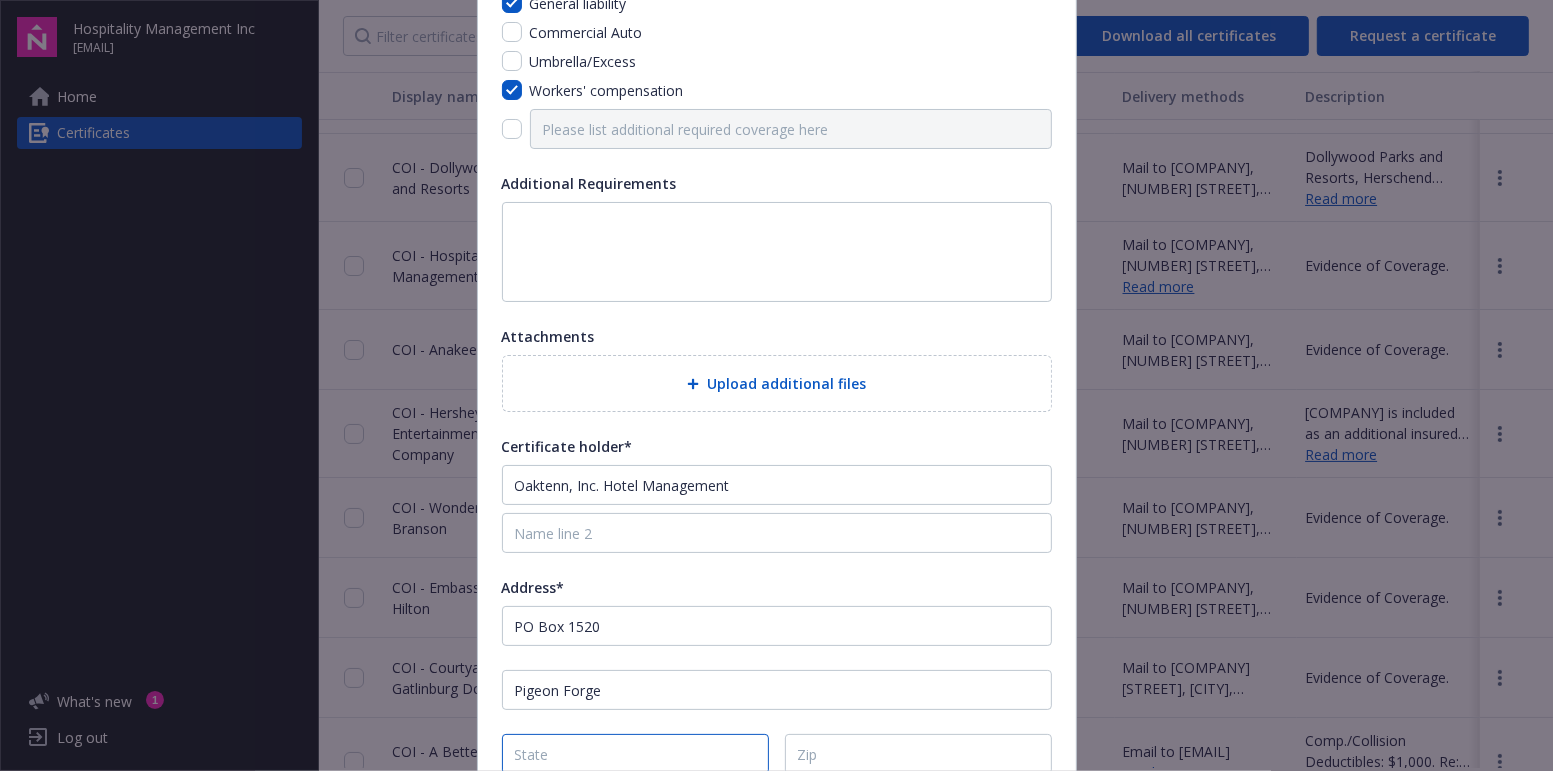 scroll, scrollTop: 202, scrollLeft: 0, axis: vertical 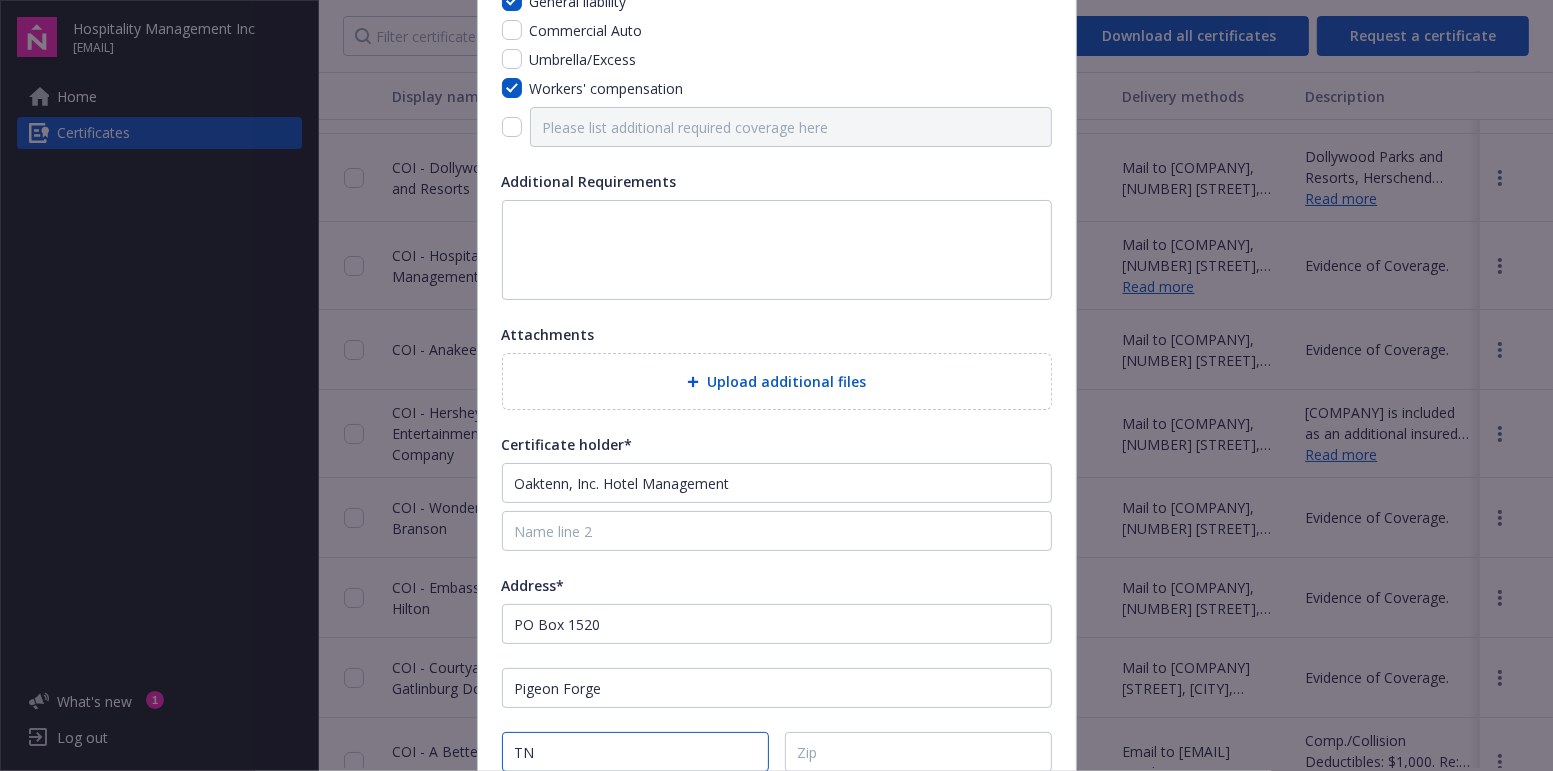 type on "TN" 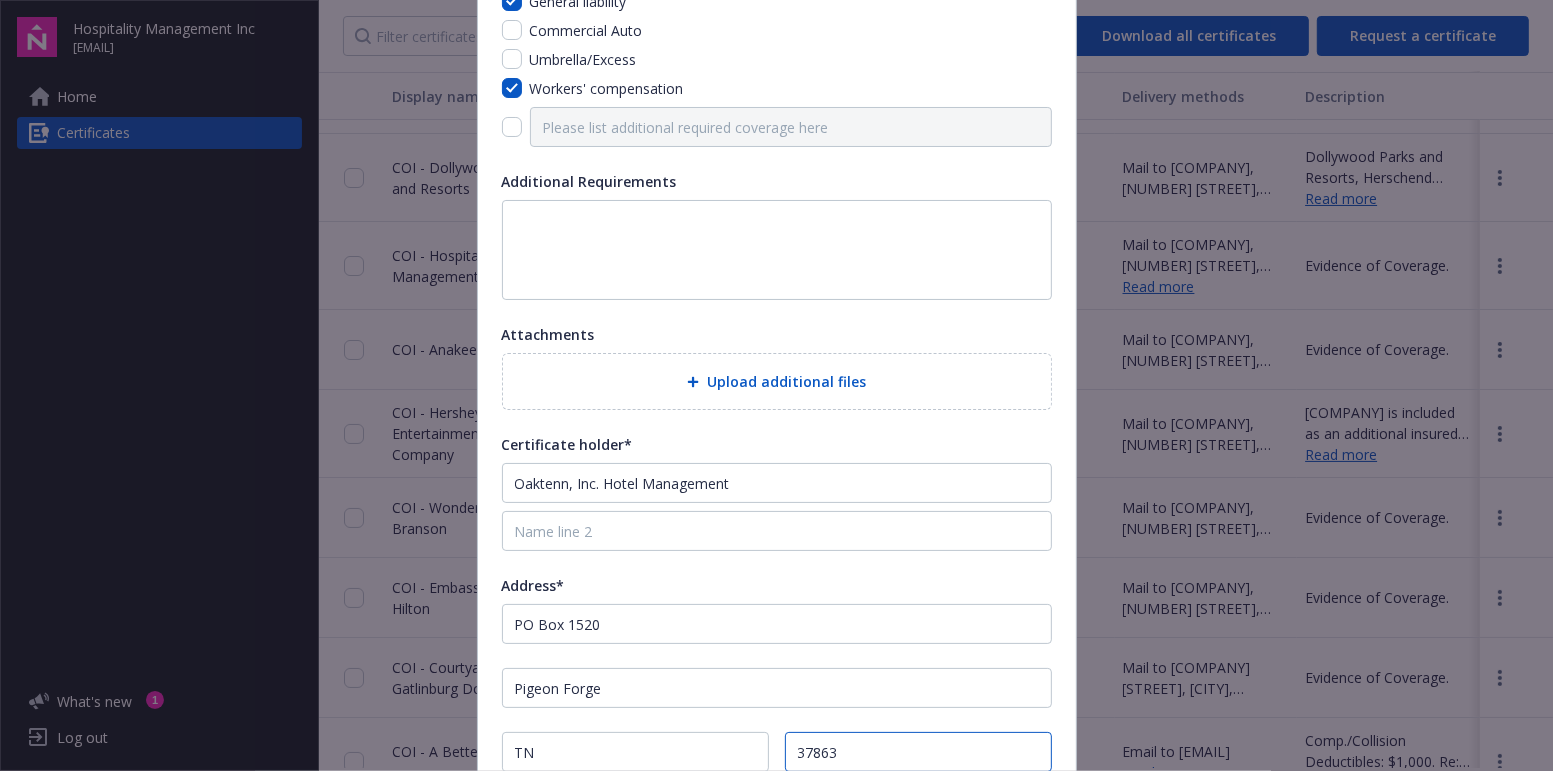 type on "37863" 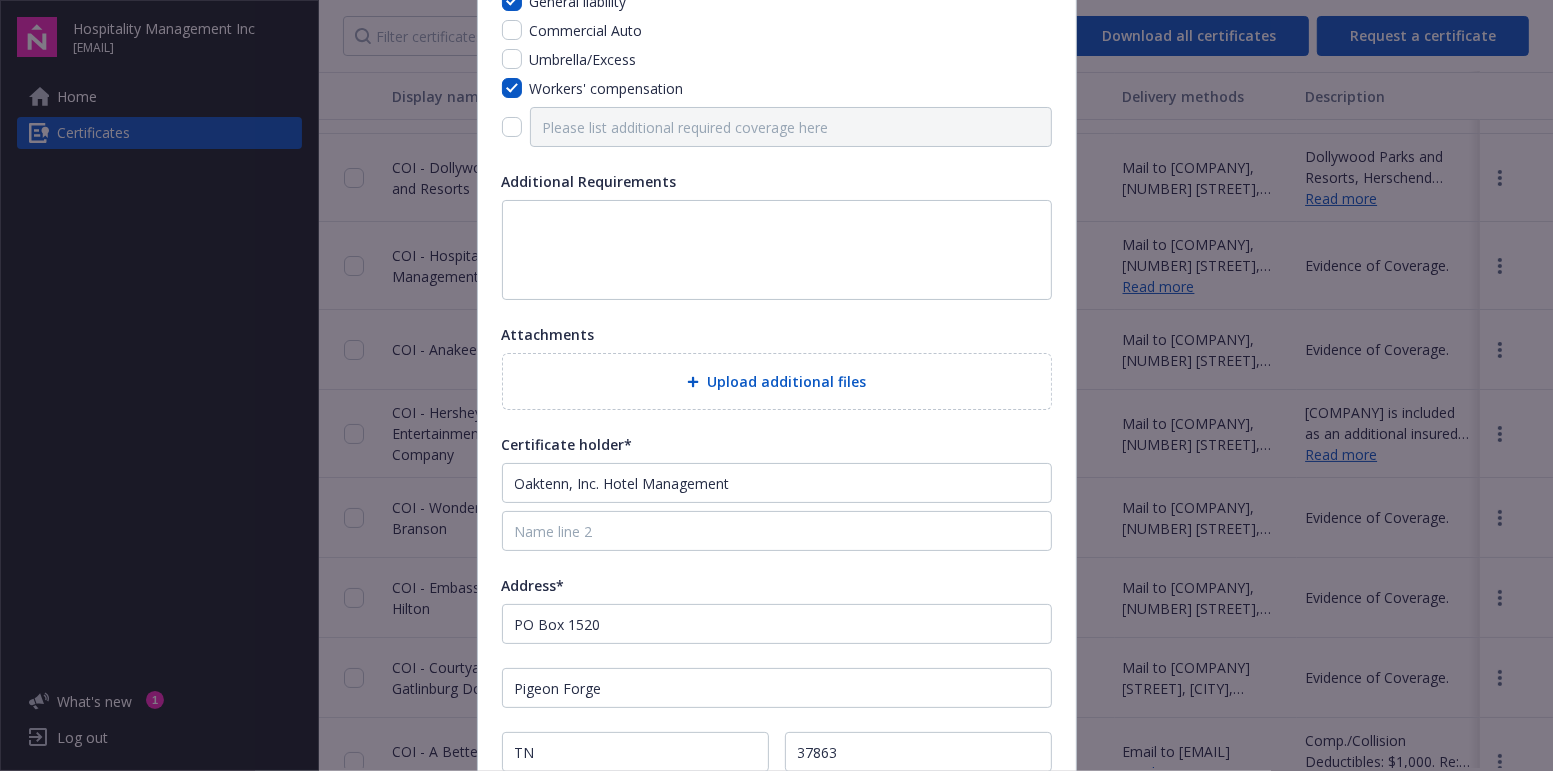 scroll, scrollTop: 380, scrollLeft: 0, axis: vertical 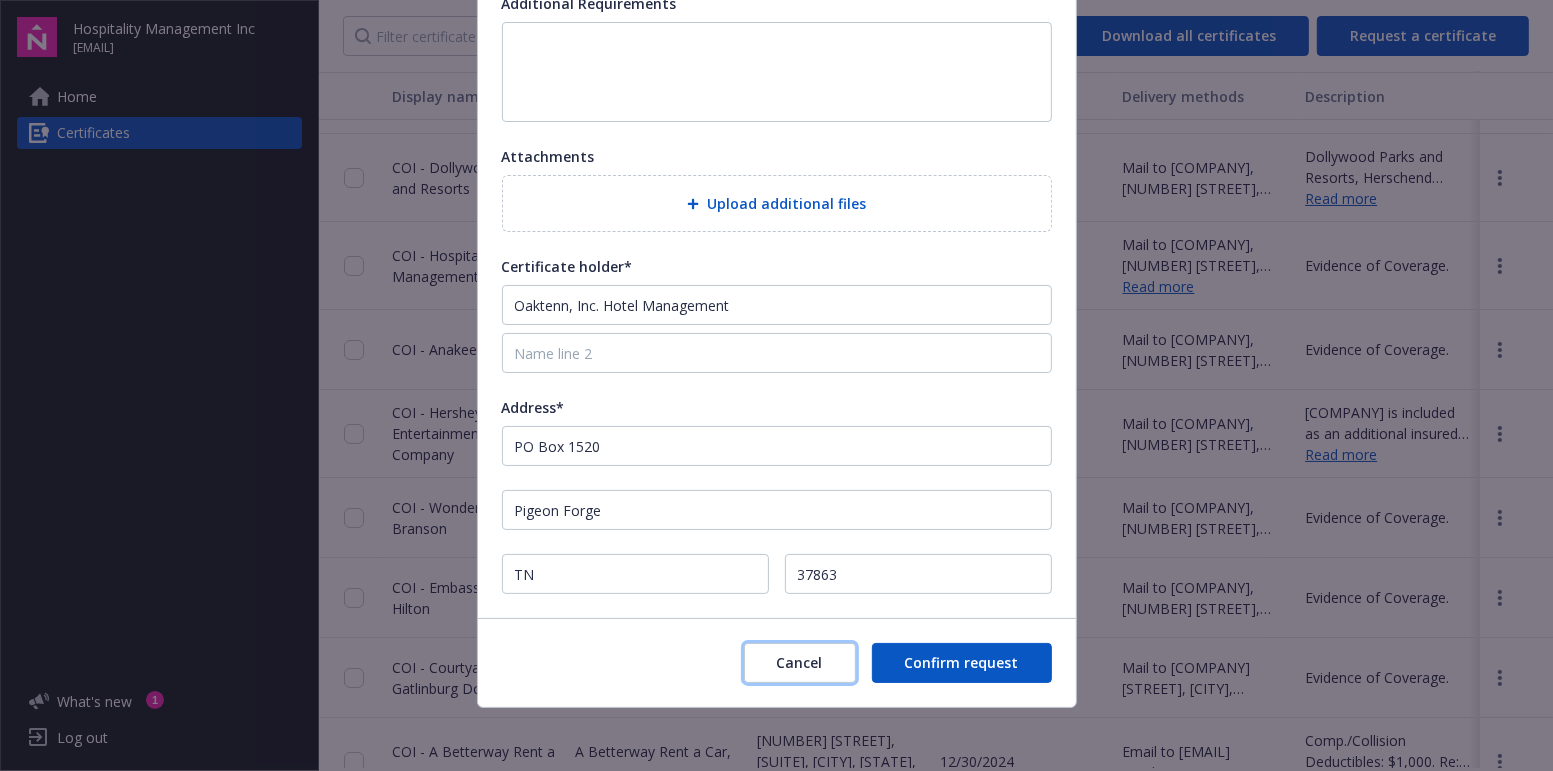 type 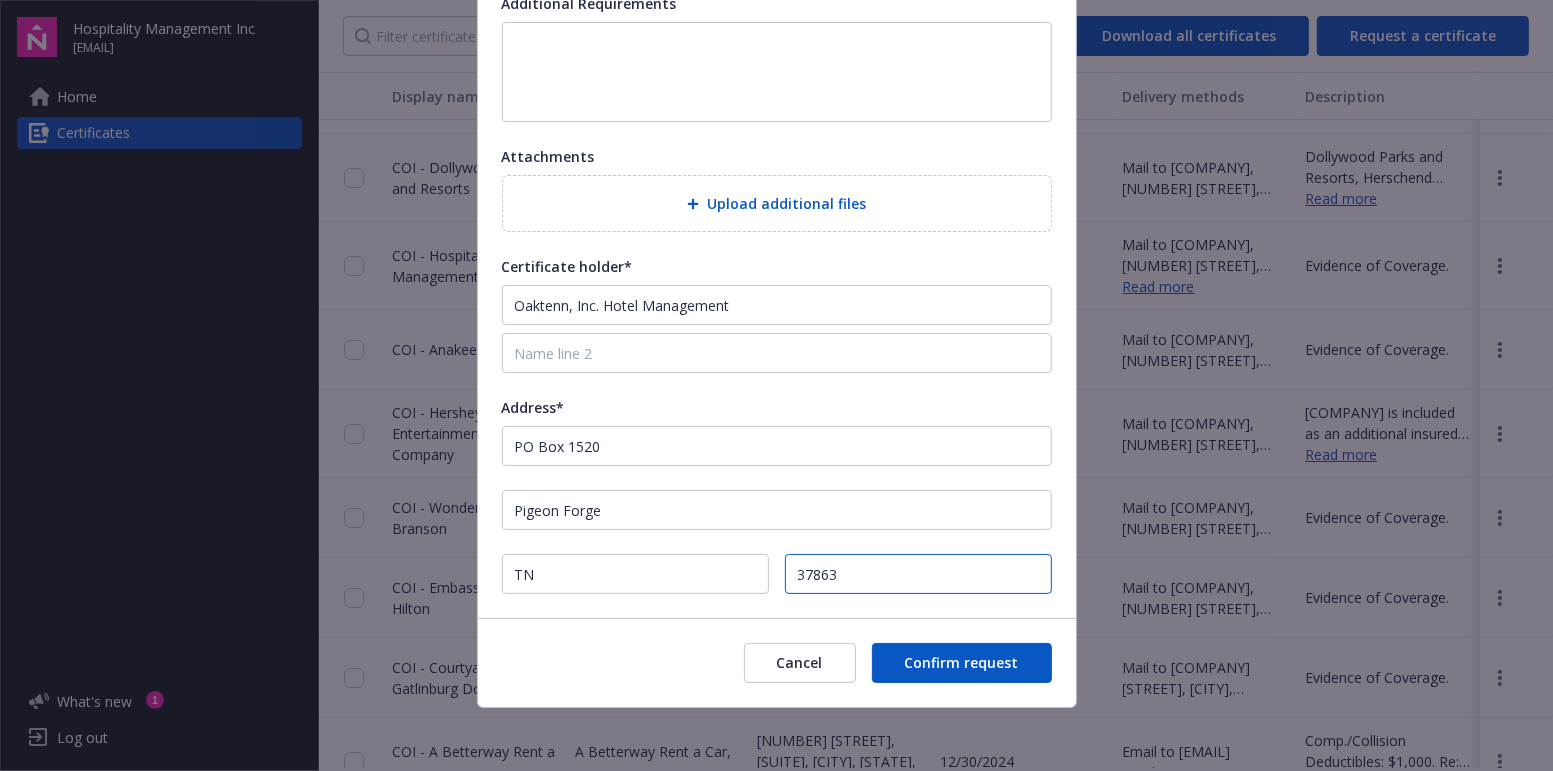 click on "37863" at bounding box center [918, 574] 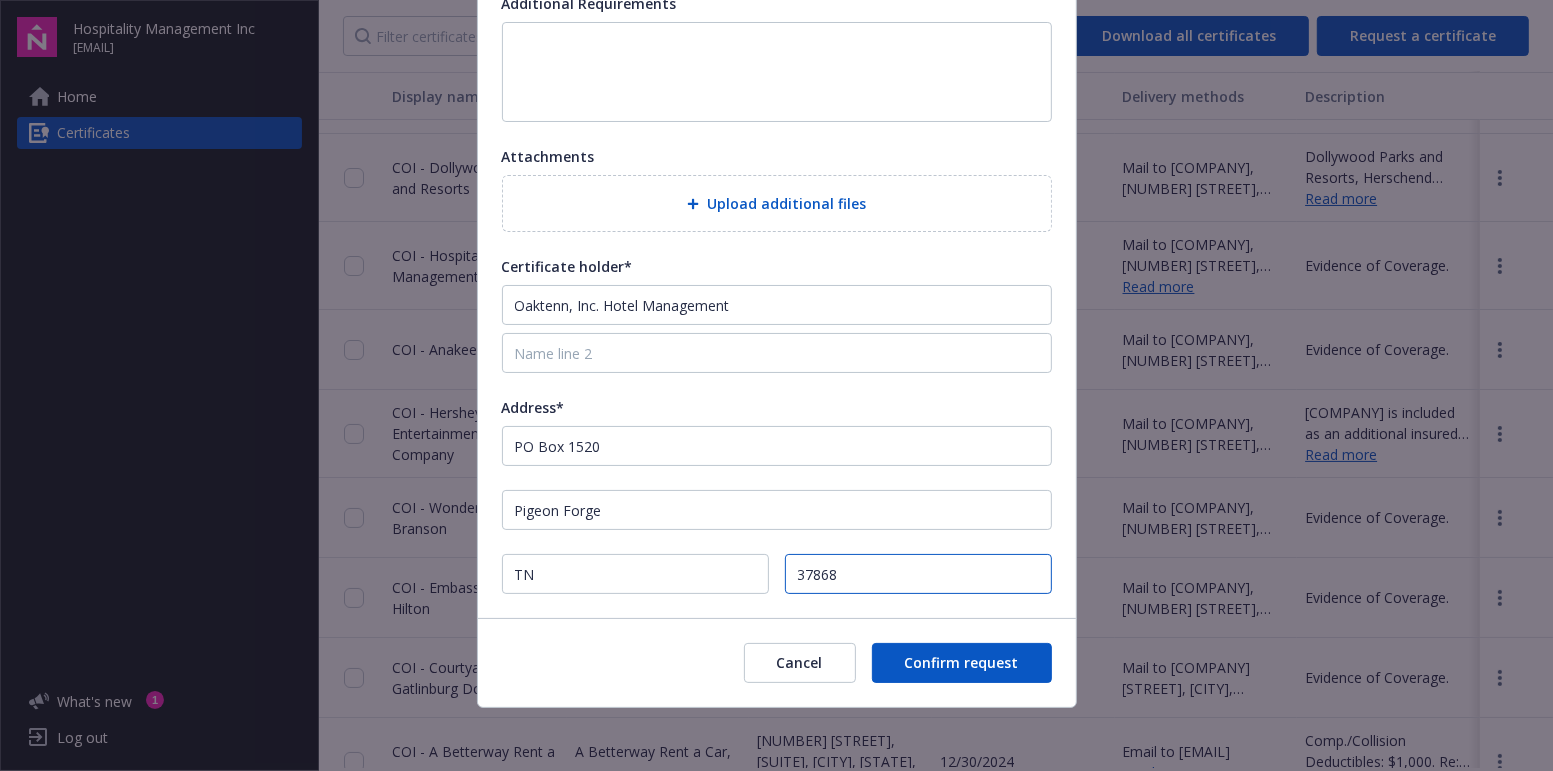 type on "37868" 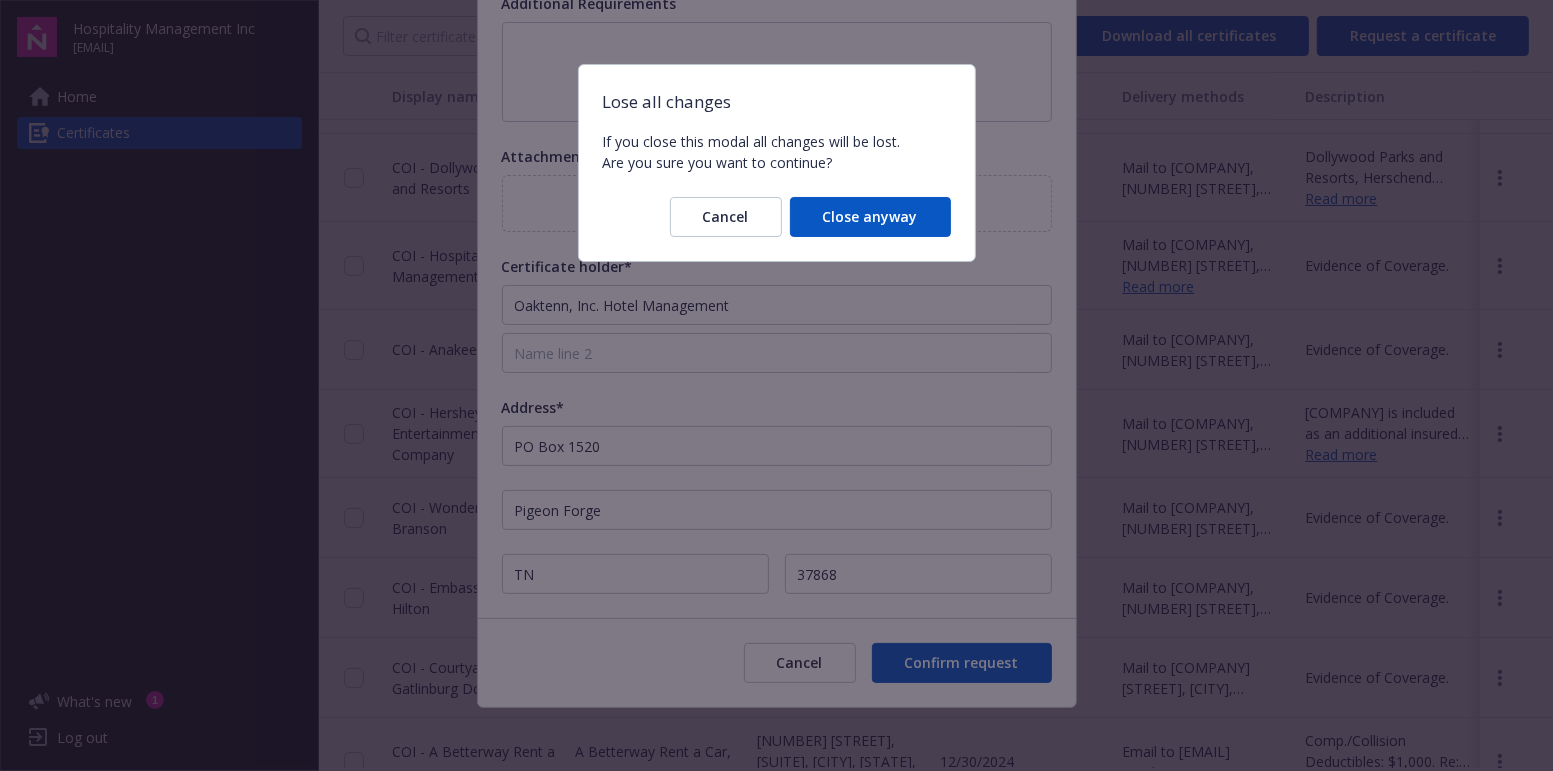 click on "Hospitality Management Inc gherrera@orangehospitality.net Home Certificates What ' s new 1 Log out Current Pending Download all certificates Request a certificate Display name Cert holder name Address Date generated Delivery methods Description COI - Dollywood Parks and Resorts   Dollywood Parks and Resorts [NUMBER] [STREET], [CITY], [STATE], [ZIP] [DATE] Mail to Dollywood Parks and Resorts, [NUMBER] [STREET], [CITY], [STATE], [ZIP] Evidence of Coverage. COI - Dollywood Parks and Resorts   Dollywood Parks and Resorts [NUMBER] [STREET], [CITY], [STATE], [ZIP] [DATE] Mail to Dollywood Parks and Resorts, [NUMBER] [STREET], [CITY], [STATE], [ZIP] Dollywood Parks and Resorts, Herschend Family Entertainment Corporation and Its subsidiaries, officers agents and employees are included as an additional insured as required by a written contract with respect to General Liability. Read more COI - Hospitality Management Inc   Hospitality Management Inc [DATE] Read more" at bounding box center [776, 385] 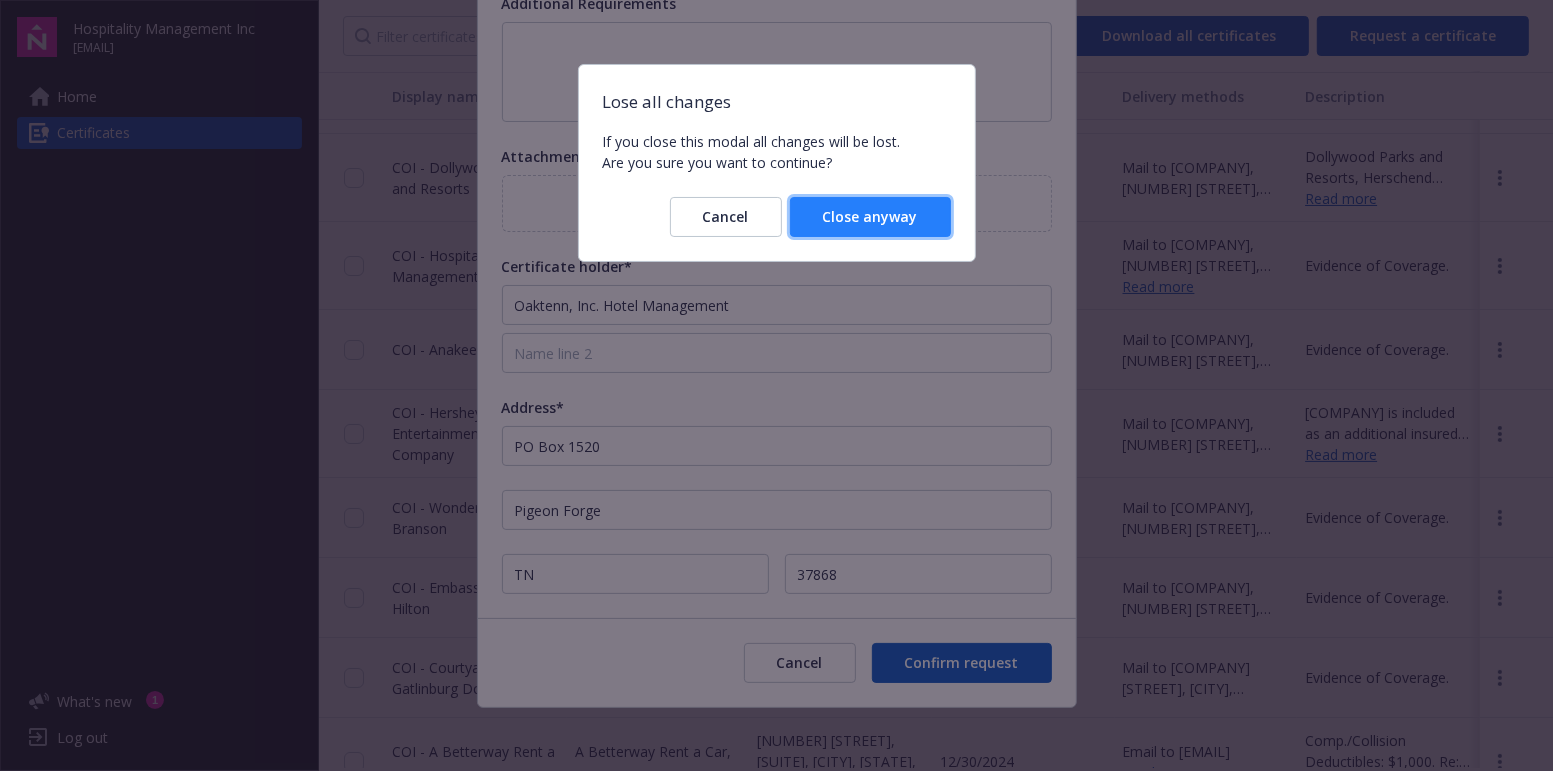 click on "Close anyway" at bounding box center (870, 216) 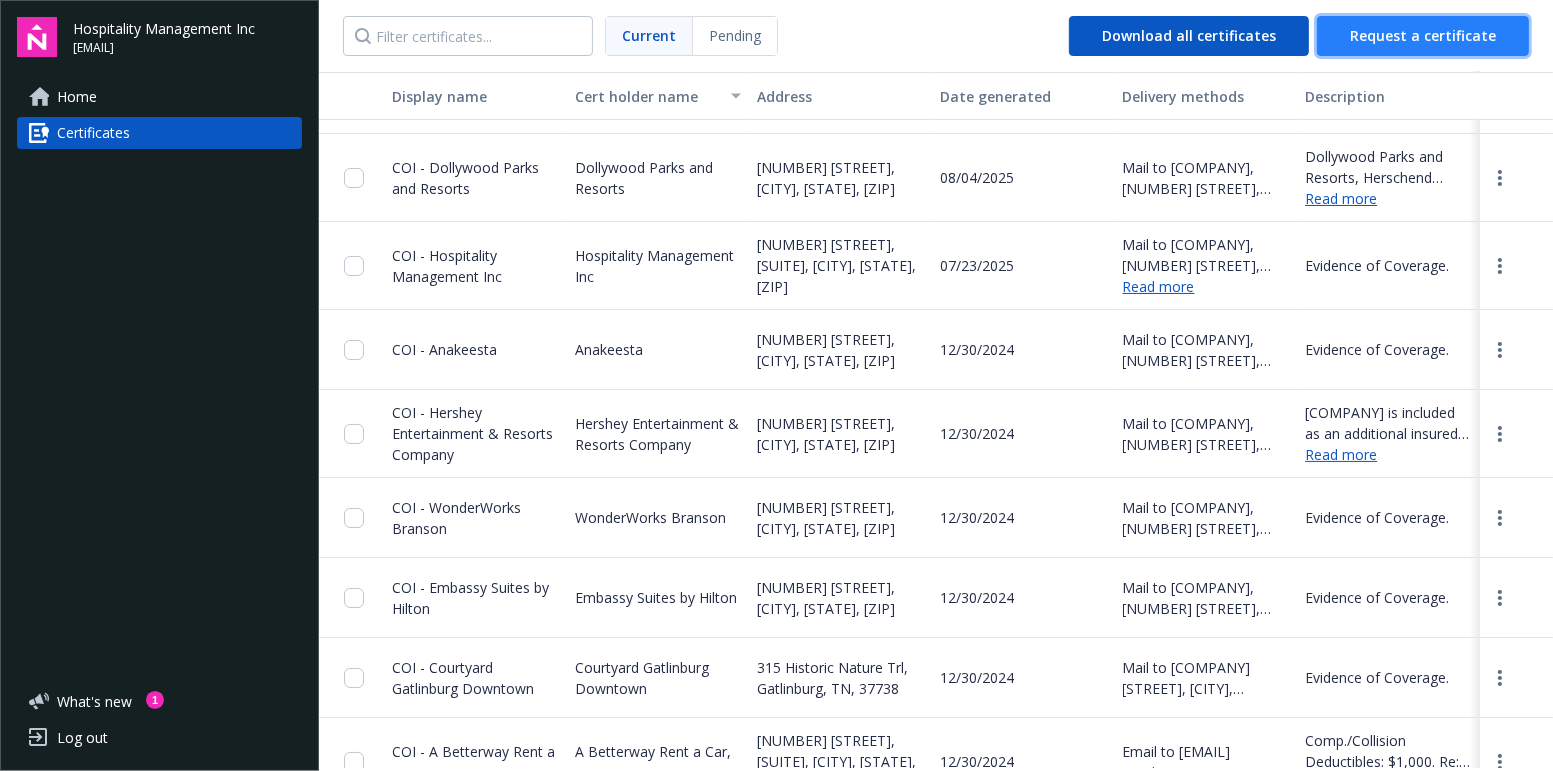 click on "Request a certificate" at bounding box center [1423, 36] 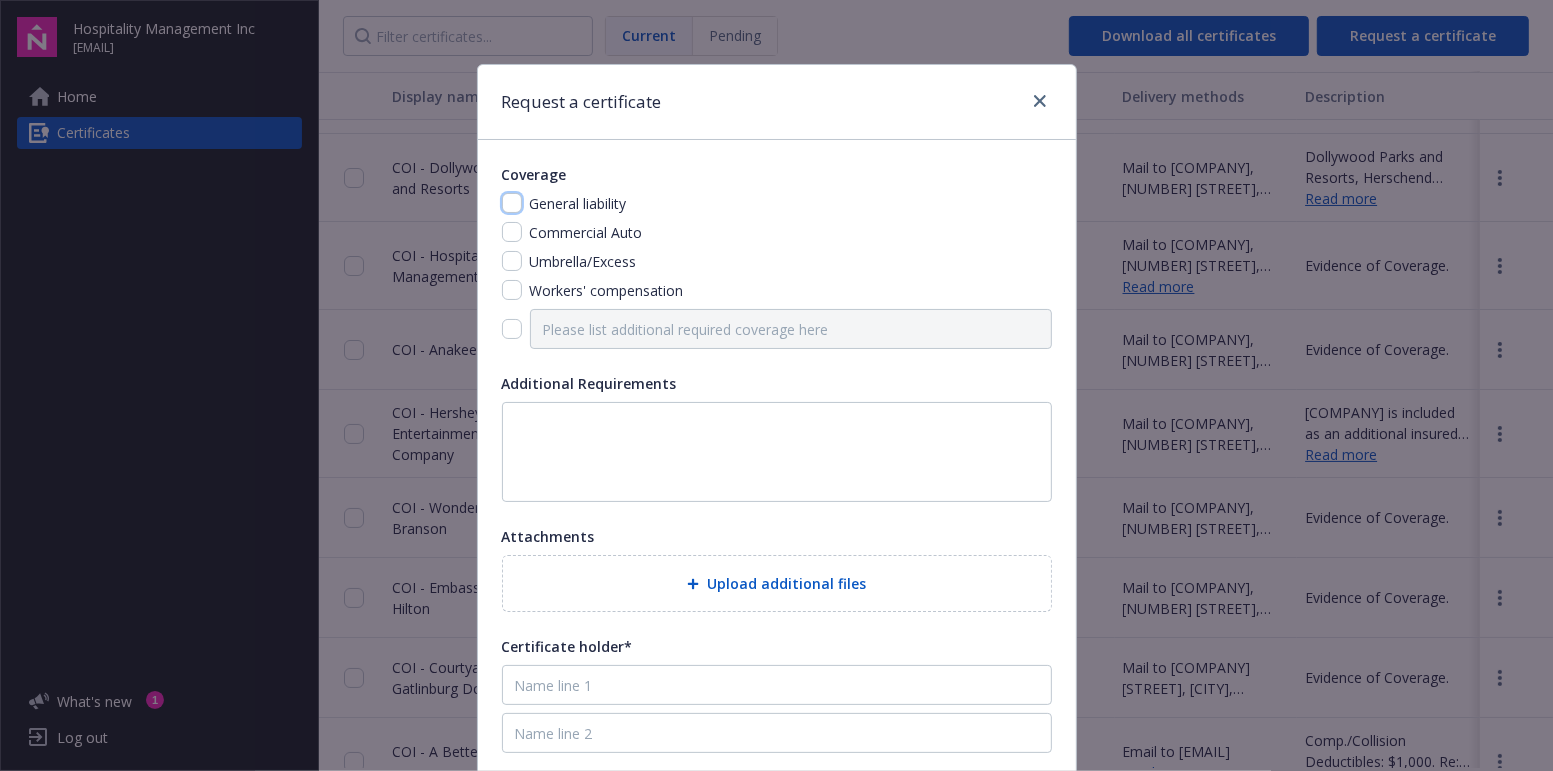click at bounding box center [512, 203] 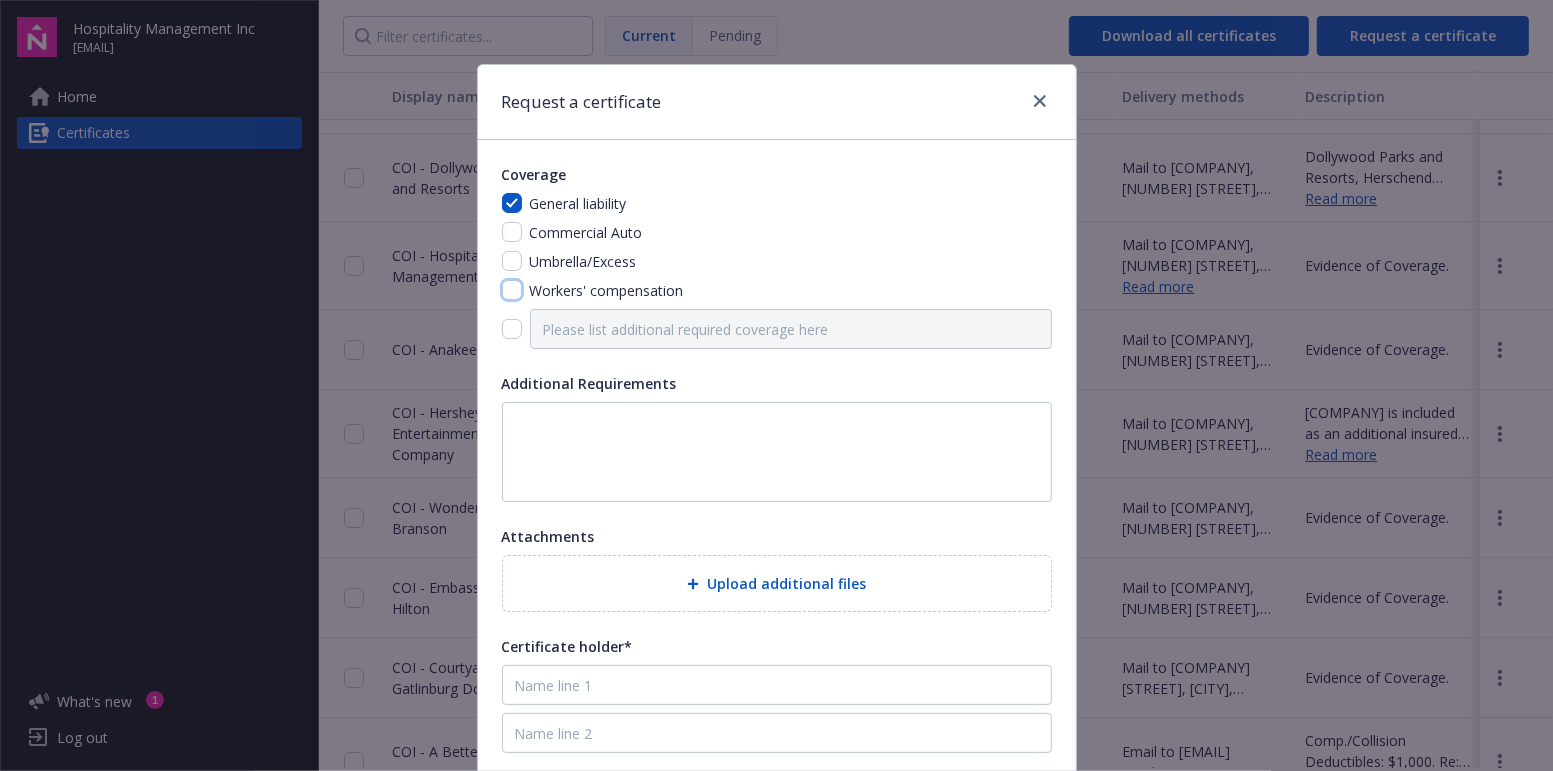 click at bounding box center [512, 290] 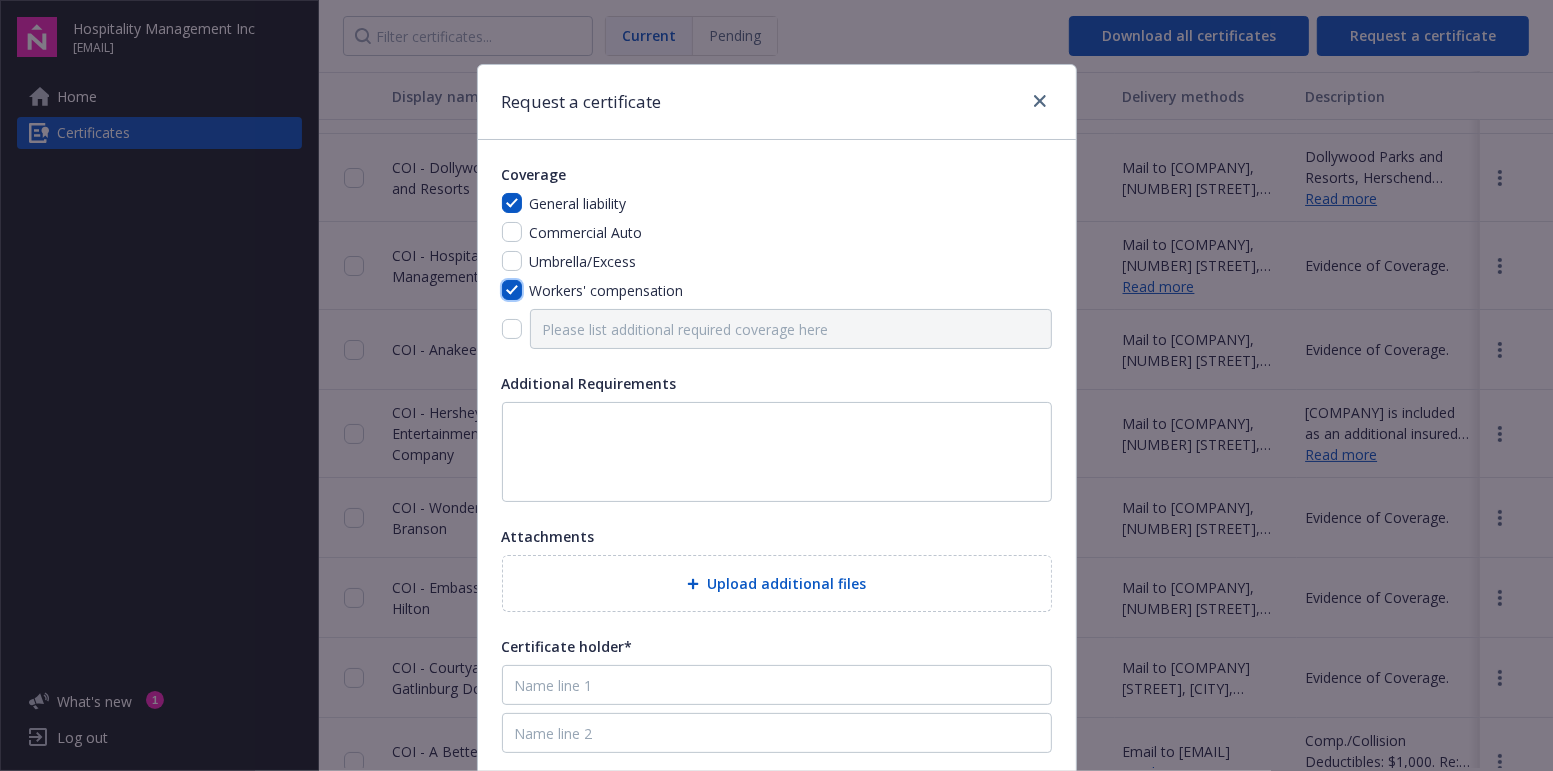 checkbox on "true" 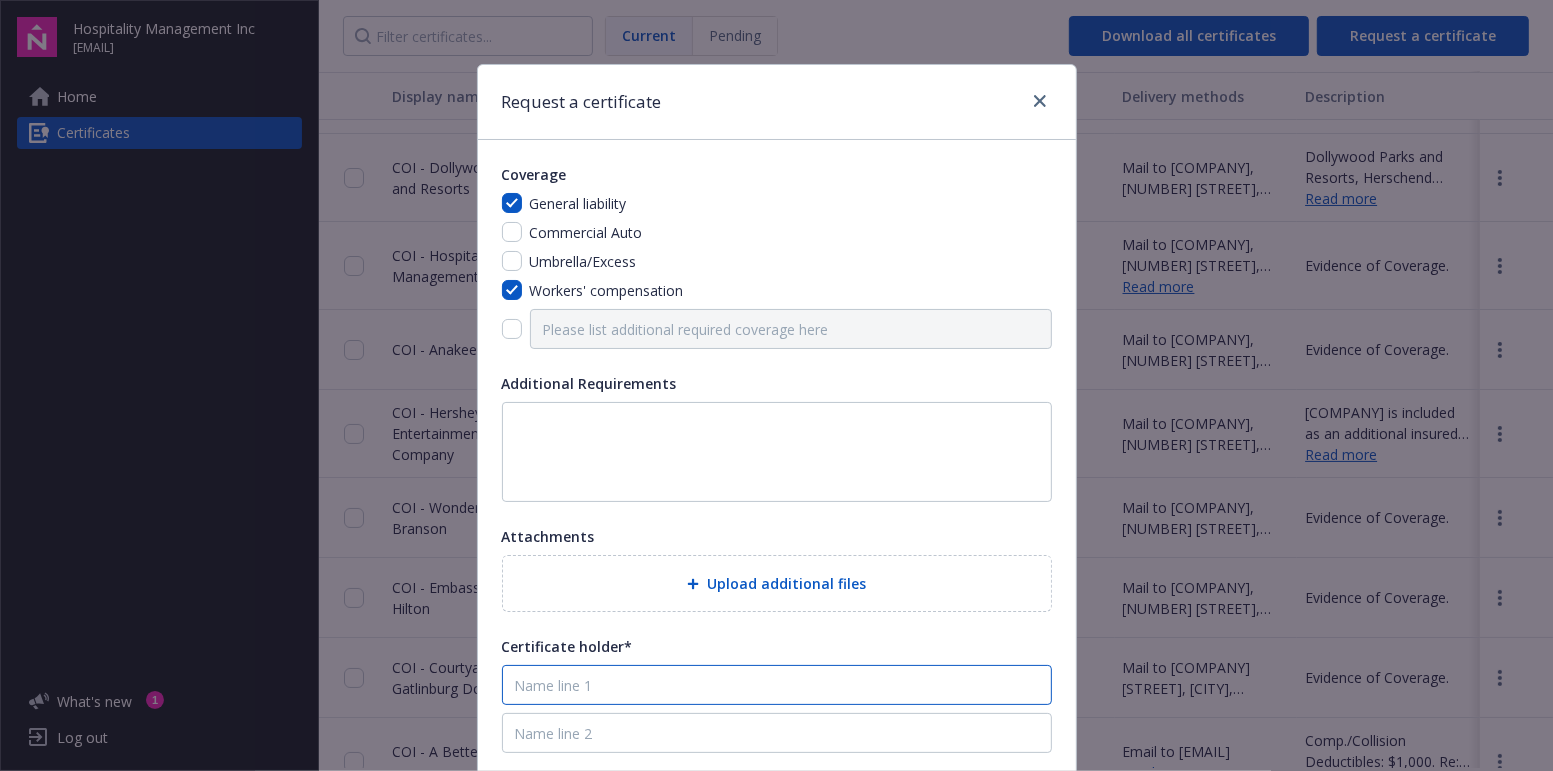 click at bounding box center [777, 685] 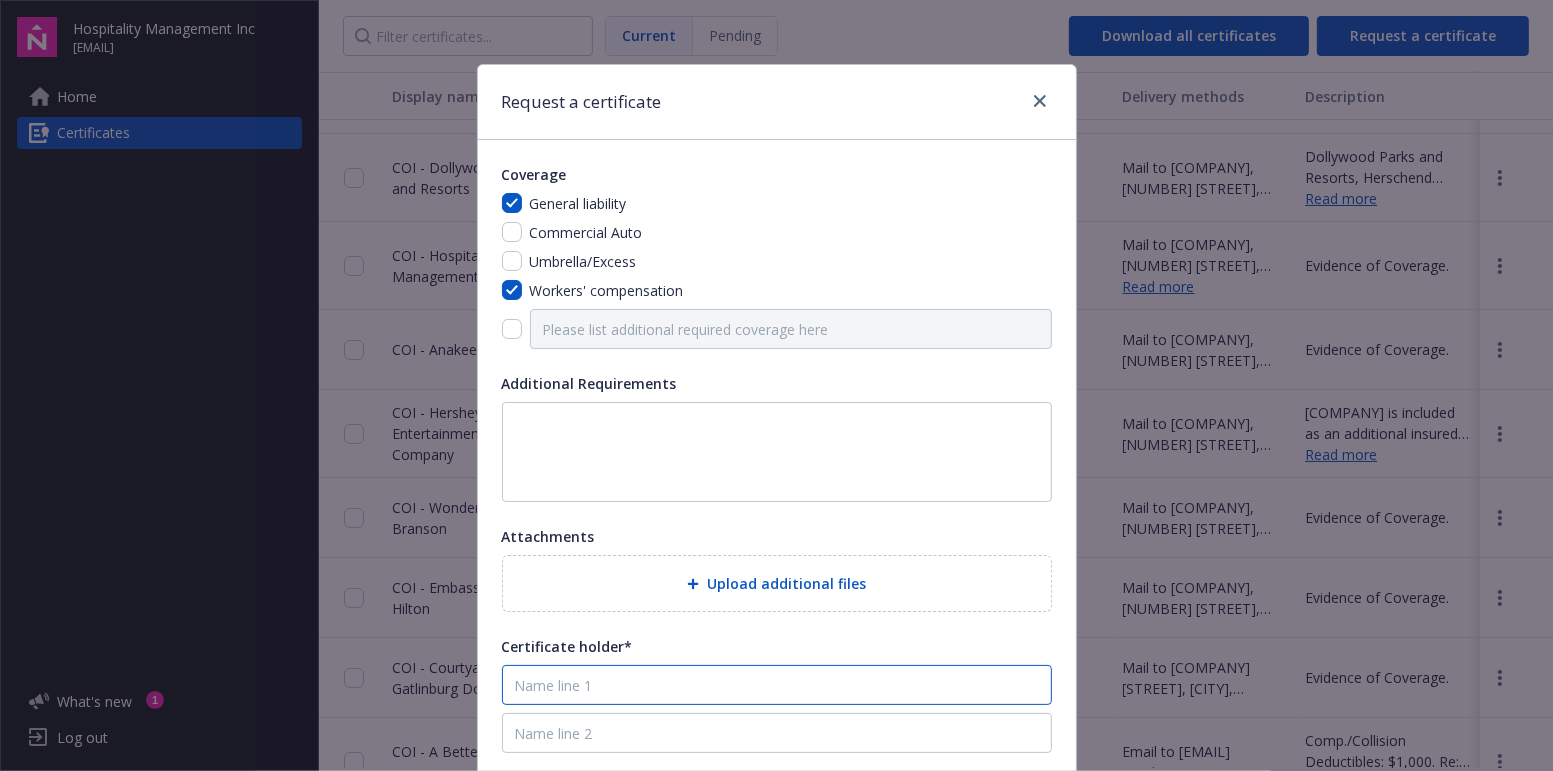 type on "Oaktenn, Inc. Hotel Management" 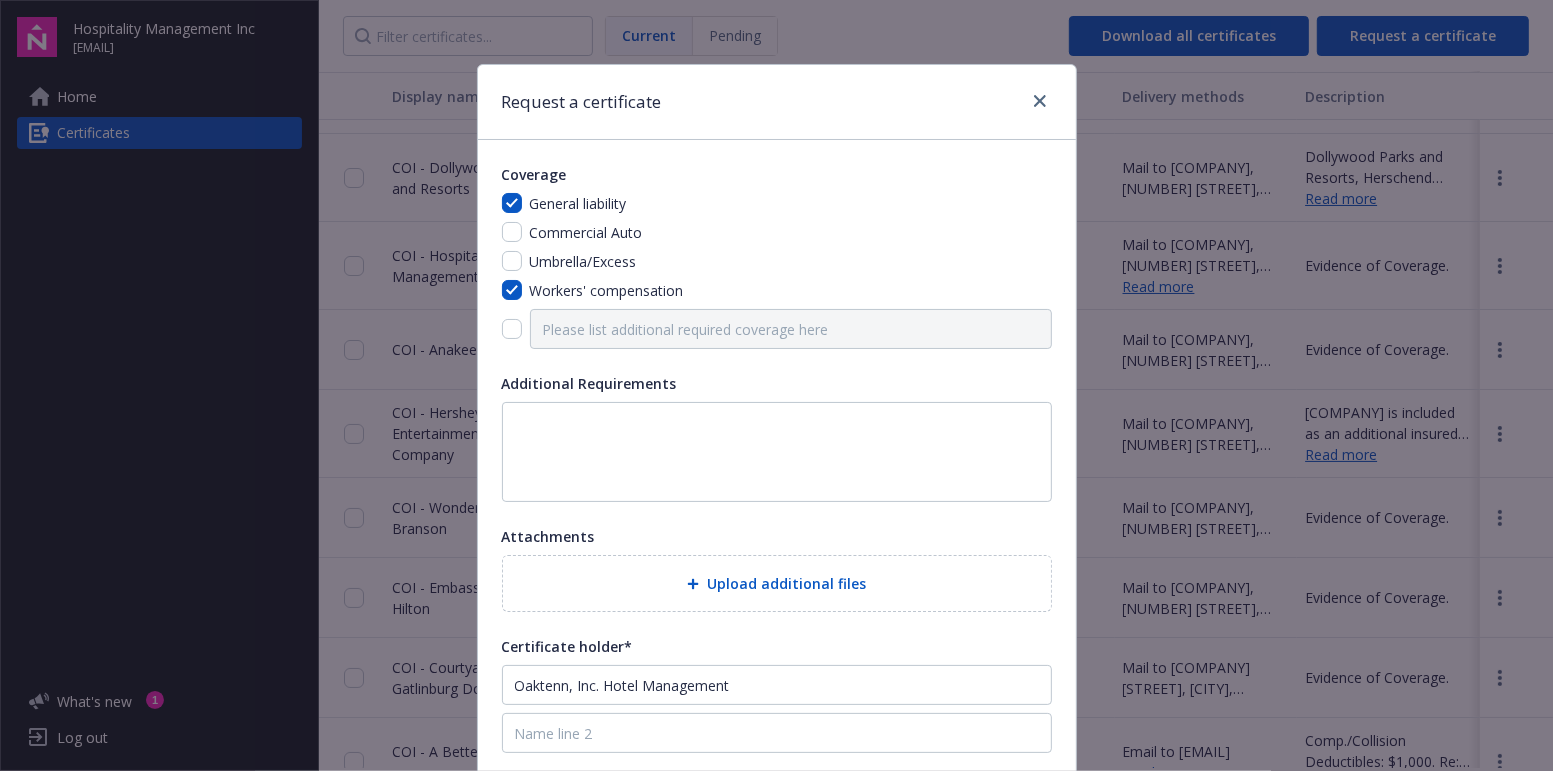 type on "PO Box 1520" 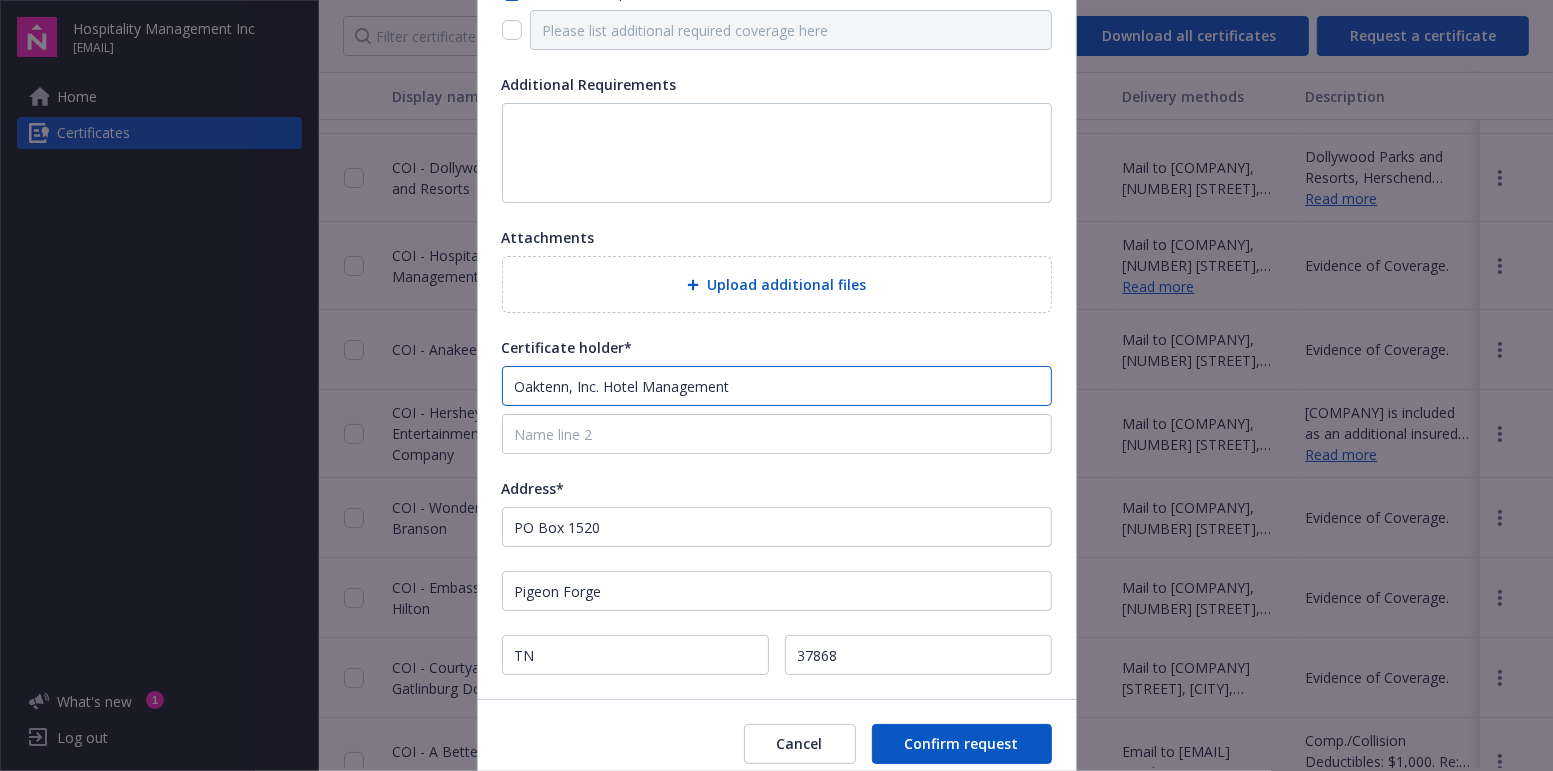 scroll, scrollTop: 300, scrollLeft: 0, axis: vertical 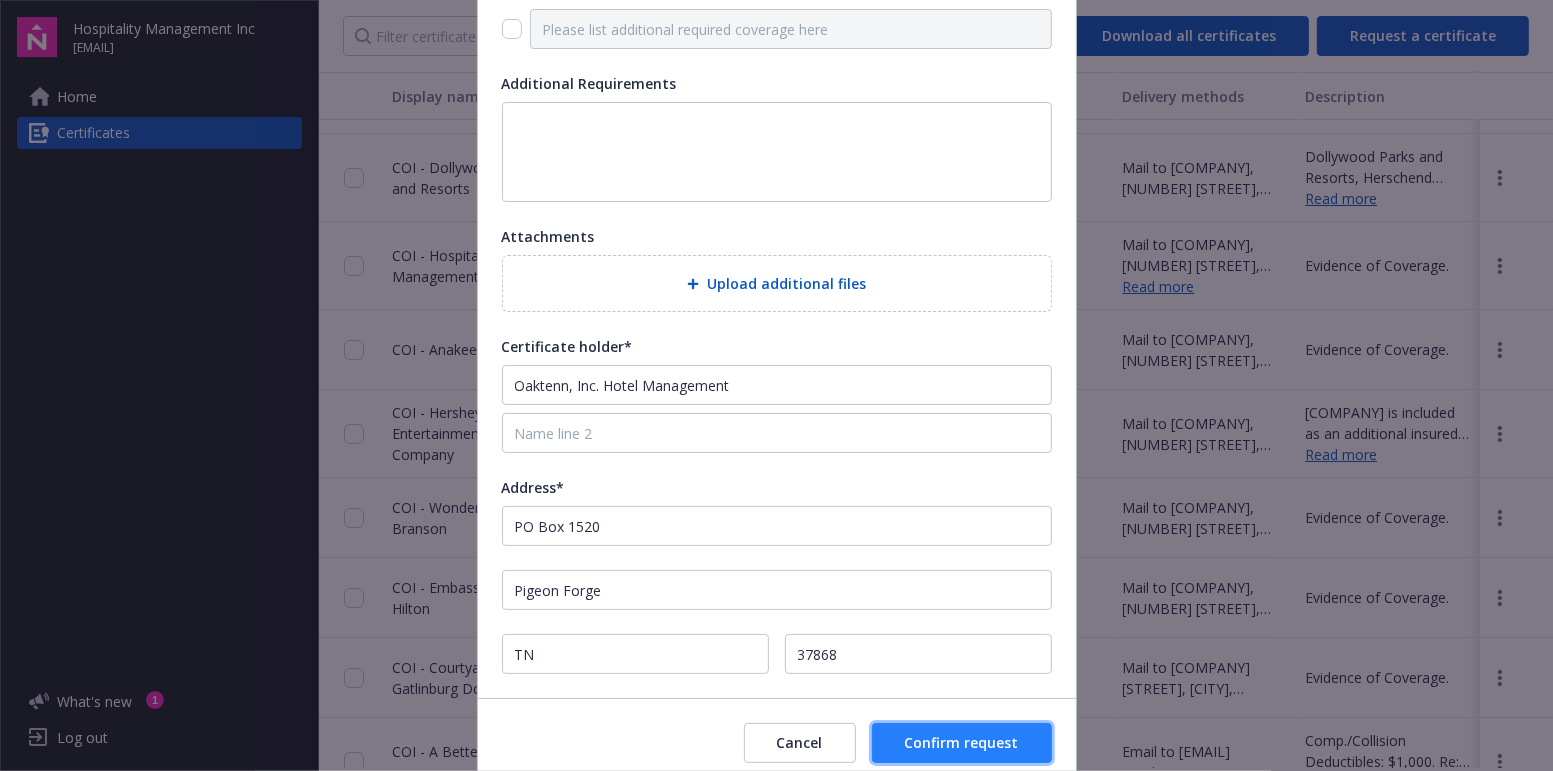 click on "Confirm request" at bounding box center (962, 742) 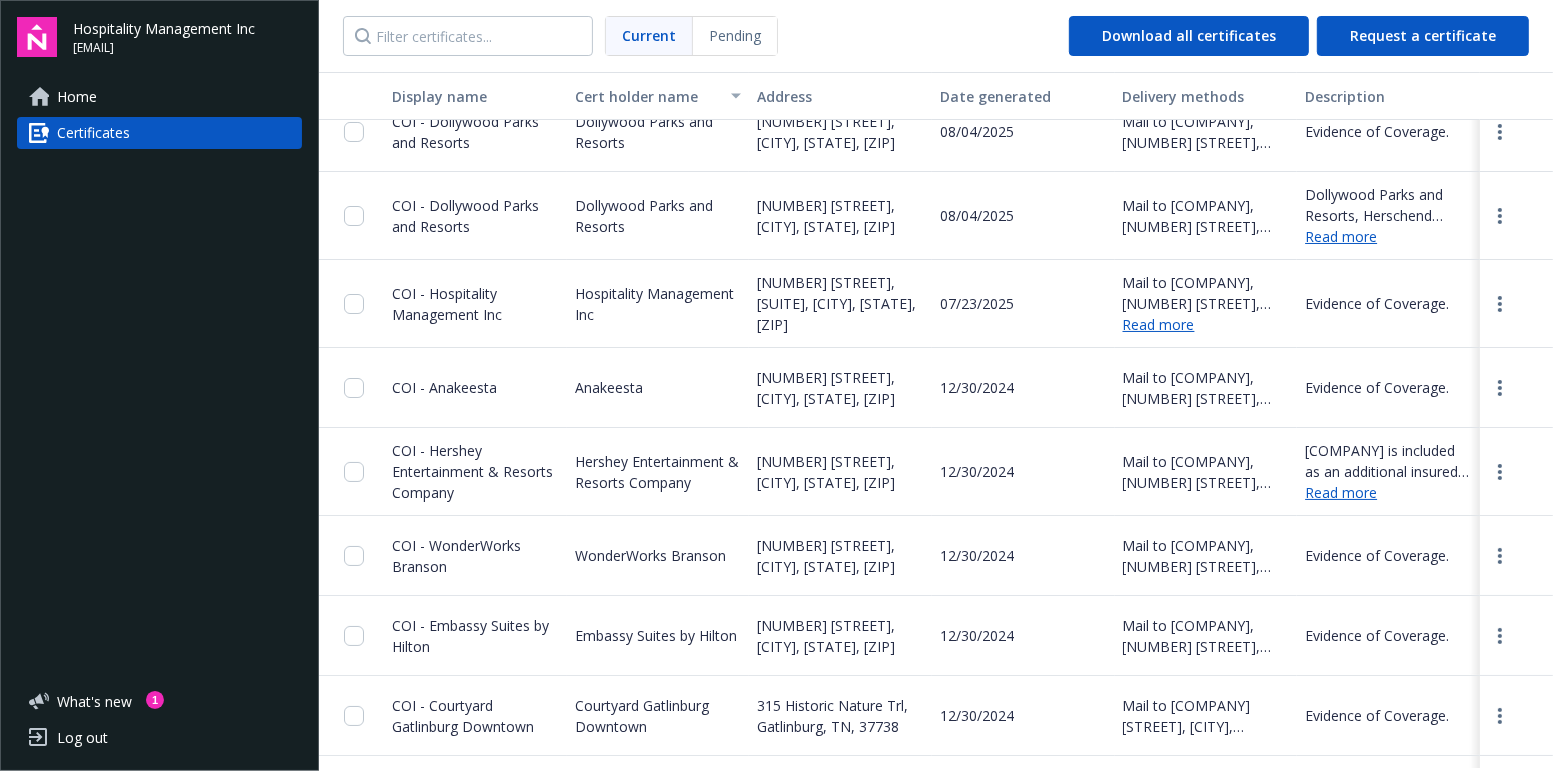 scroll, scrollTop: 0, scrollLeft: 0, axis: both 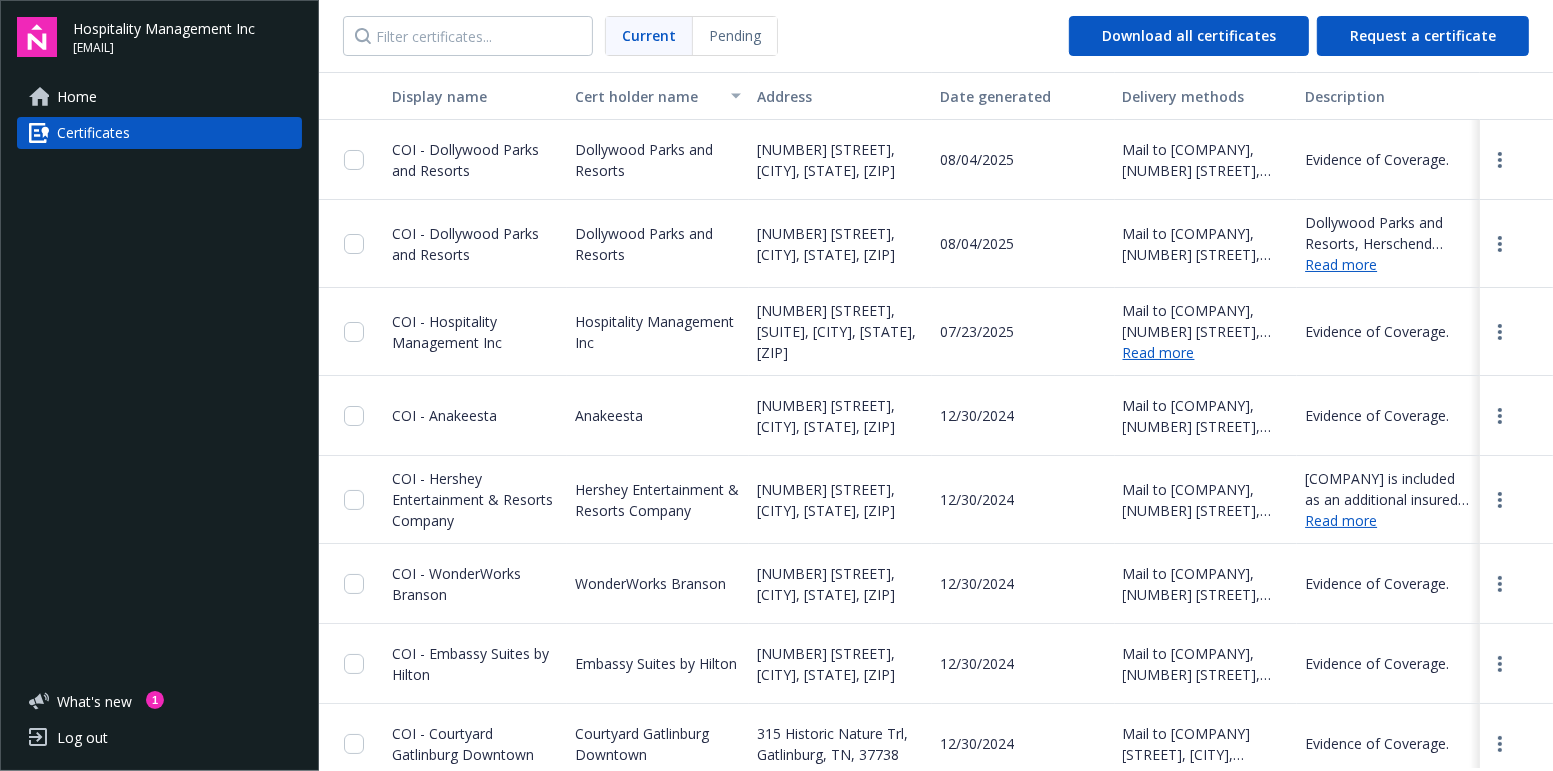 click on "Pending" at bounding box center (735, 35) 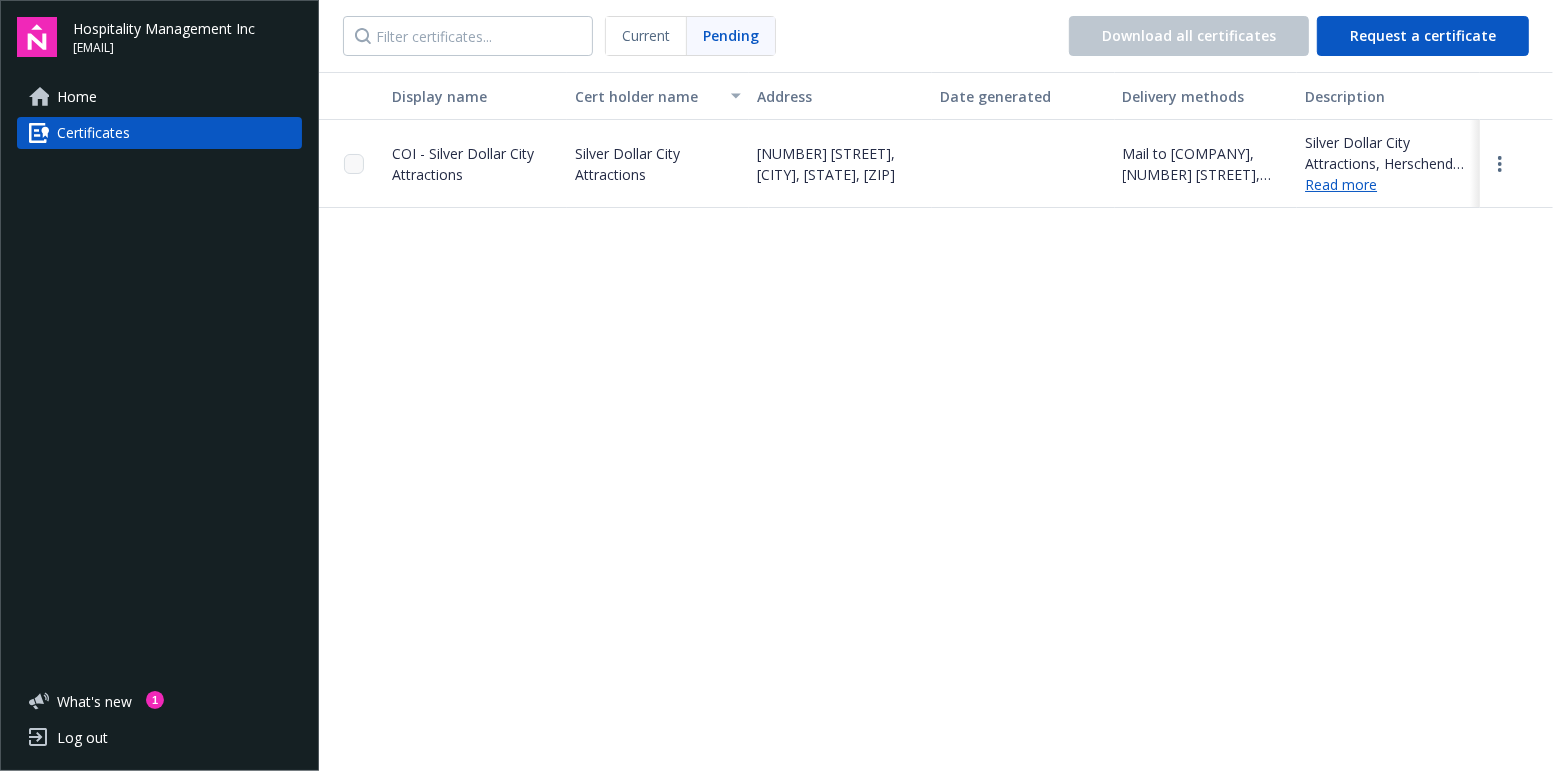 click on "Current" at bounding box center [646, 35] 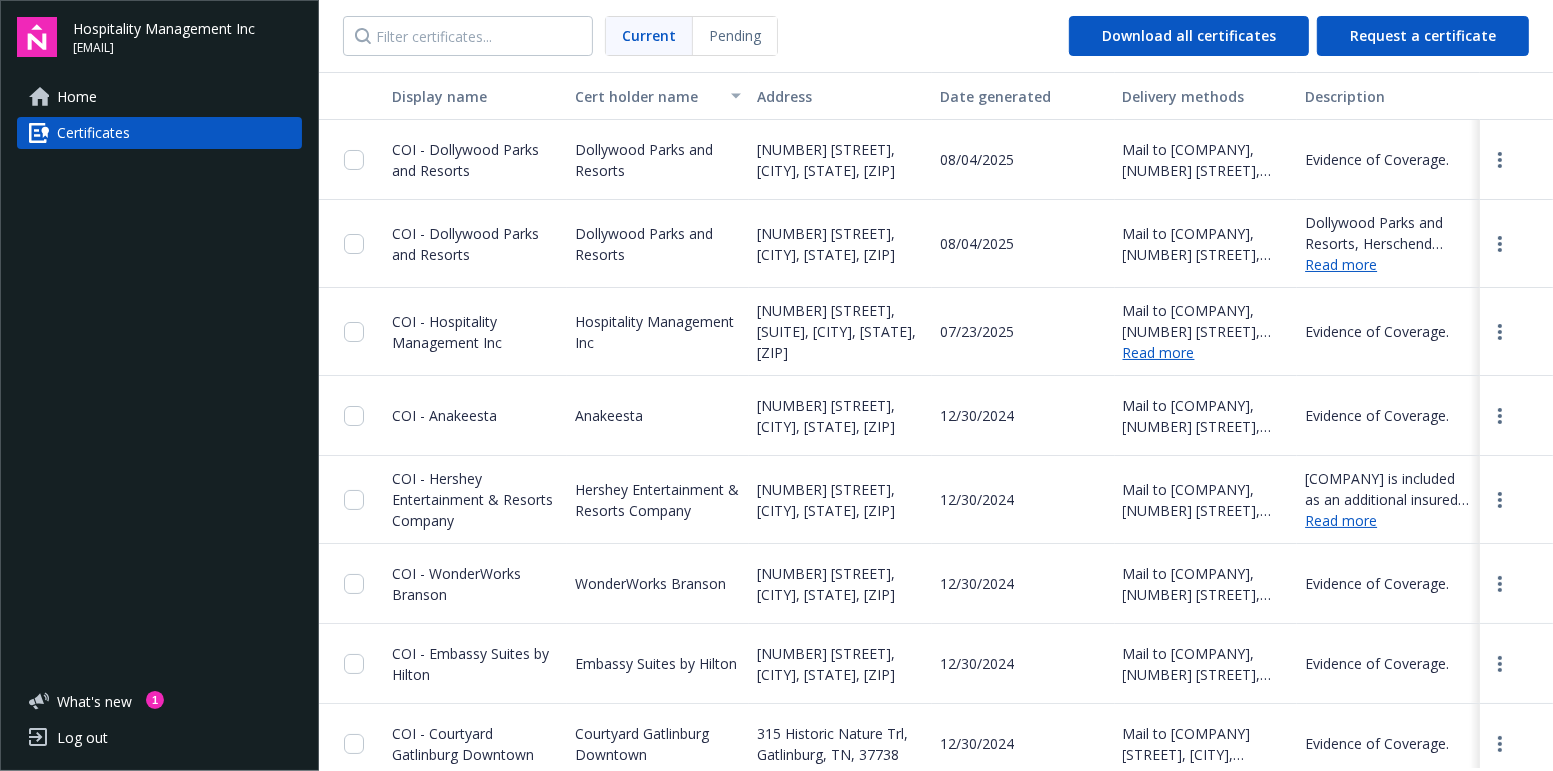 click on "Log out" at bounding box center (82, 738) 